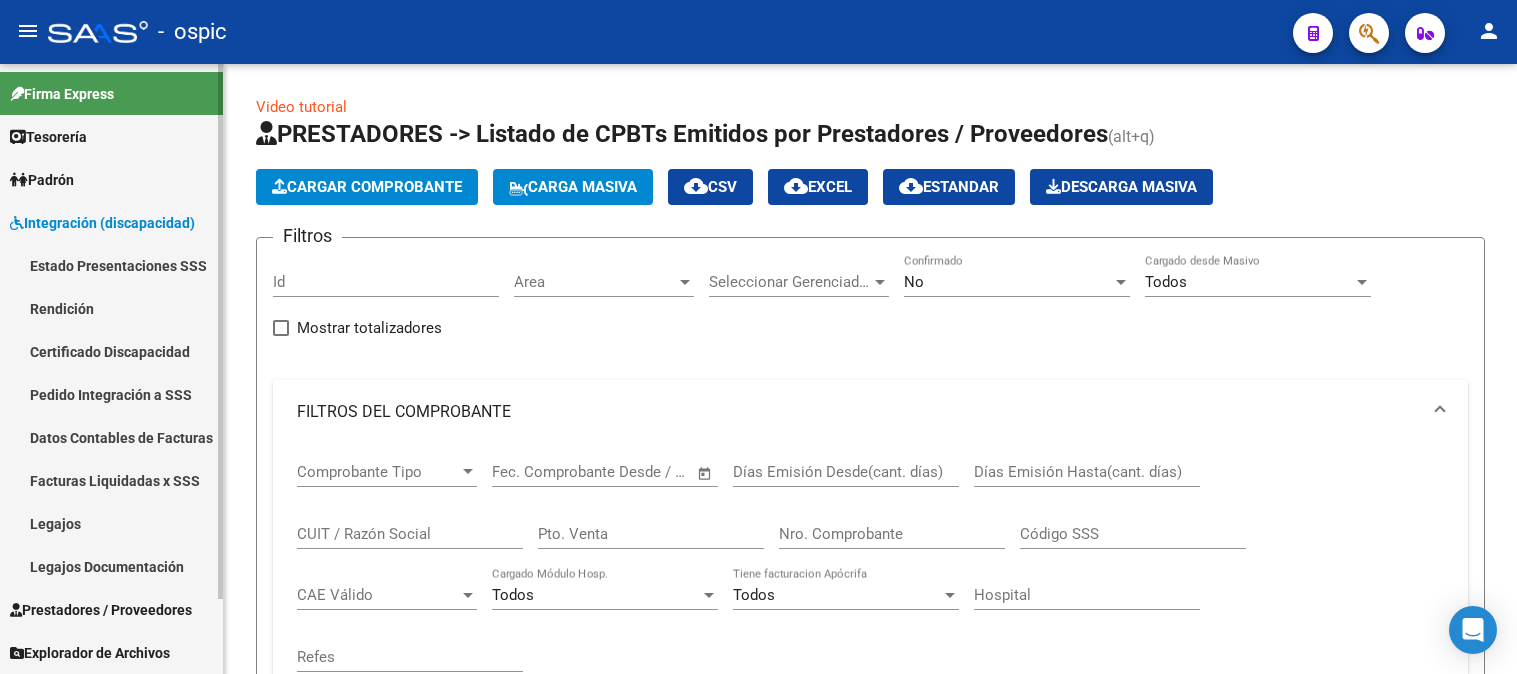 scroll, scrollTop: 0, scrollLeft: 0, axis: both 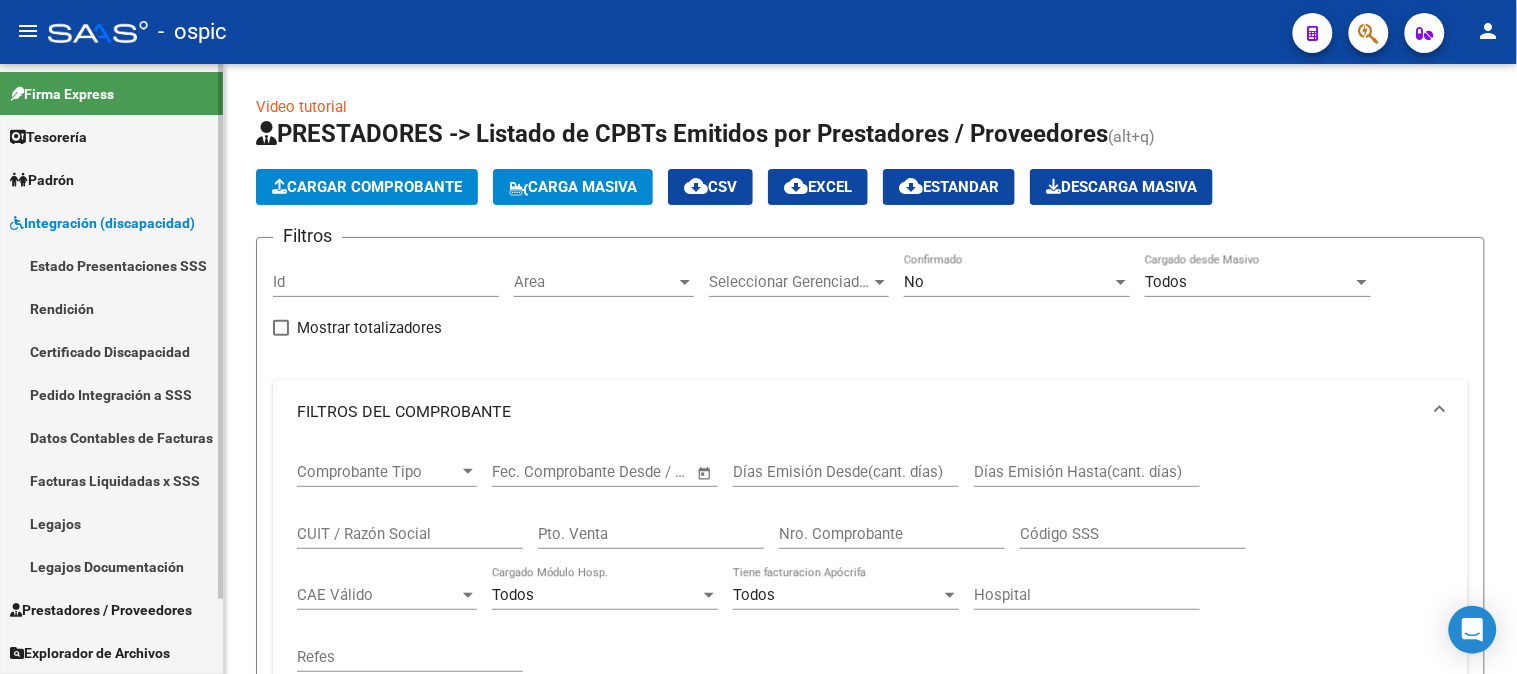 click on "Legajos" at bounding box center (111, 523) 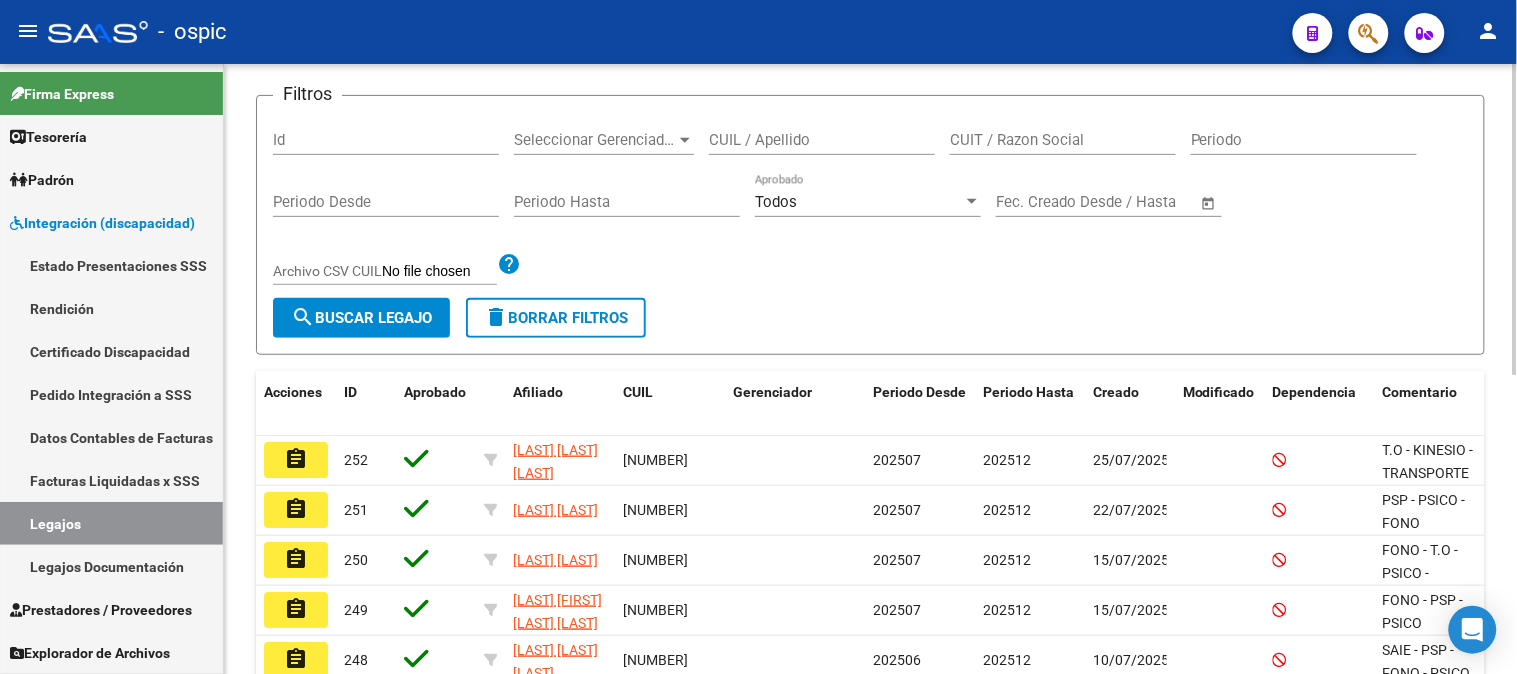 scroll, scrollTop: 31, scrollLeft: 0, axis: vertical 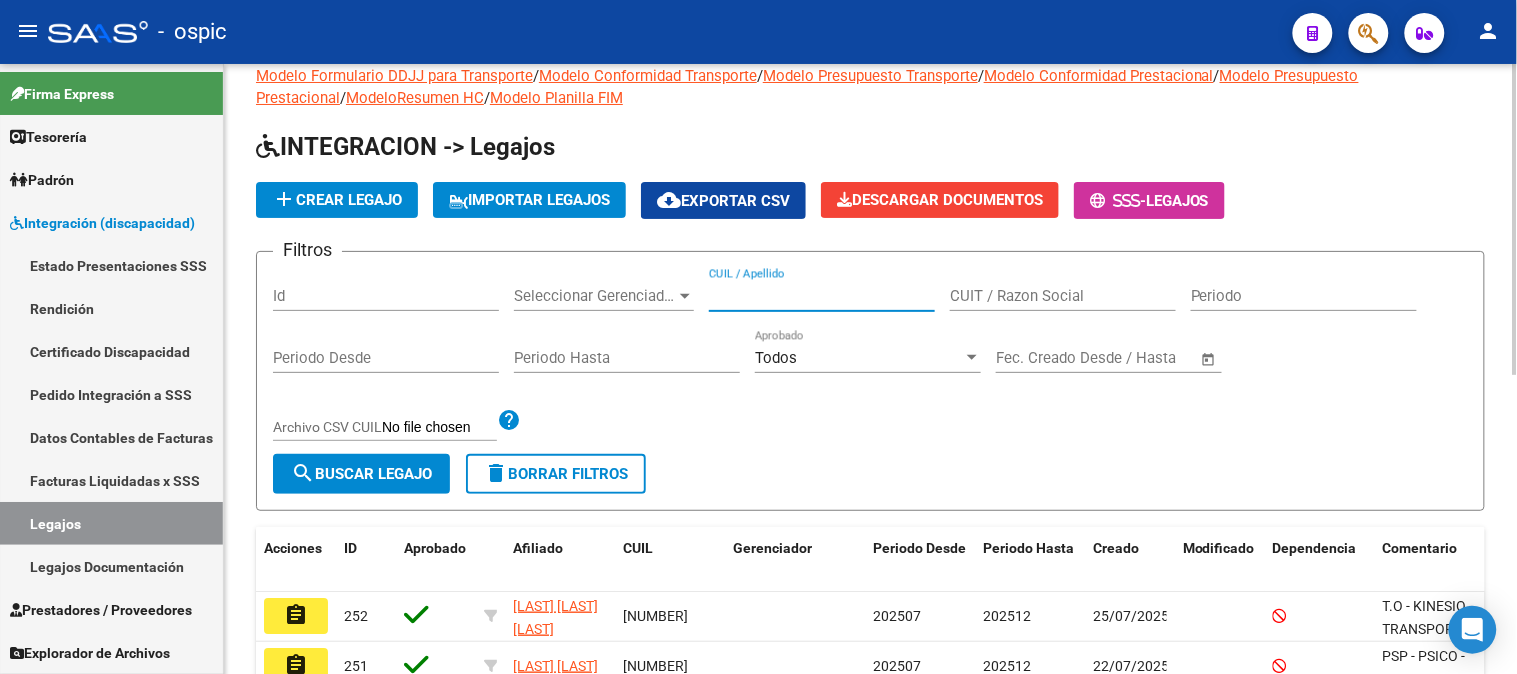 click on "CUIL / Apellido" at bounding box center [822, 296] 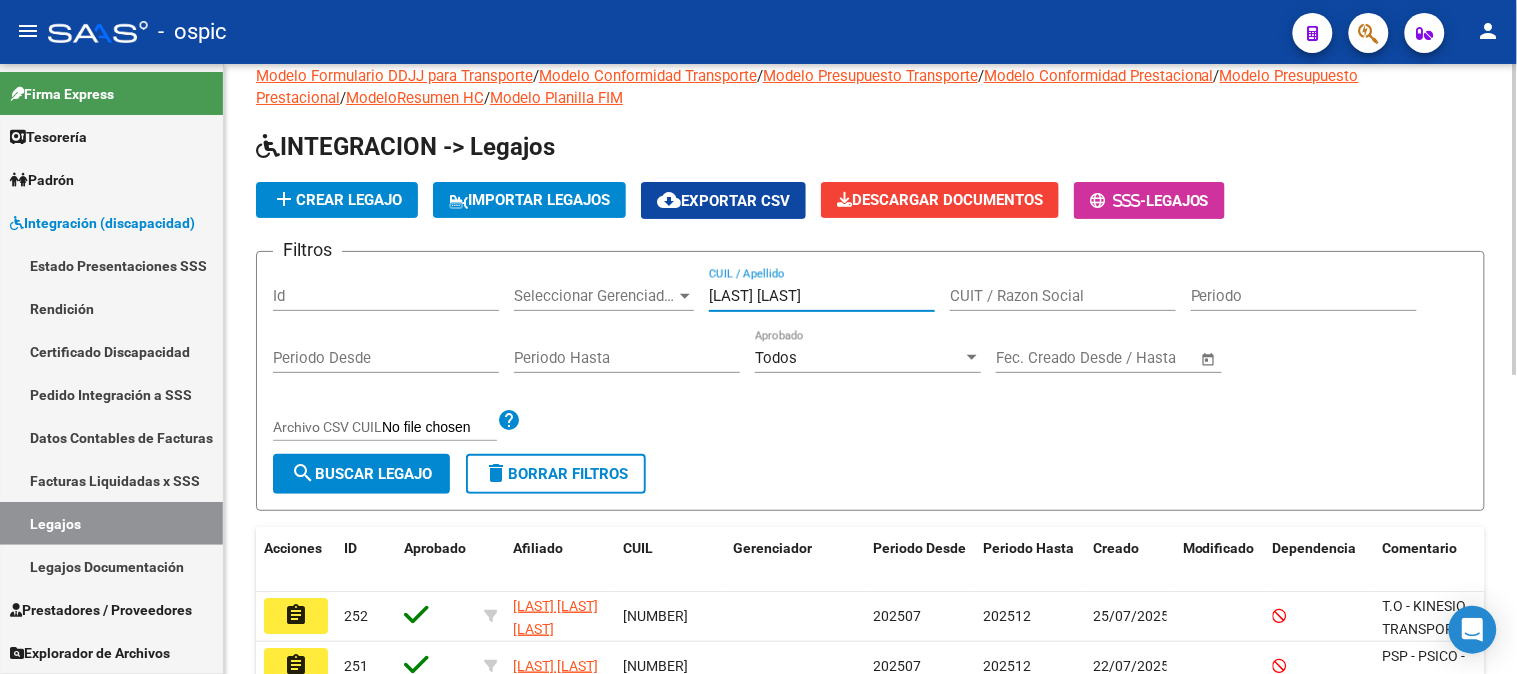 type on "[LAST] [LAST]" 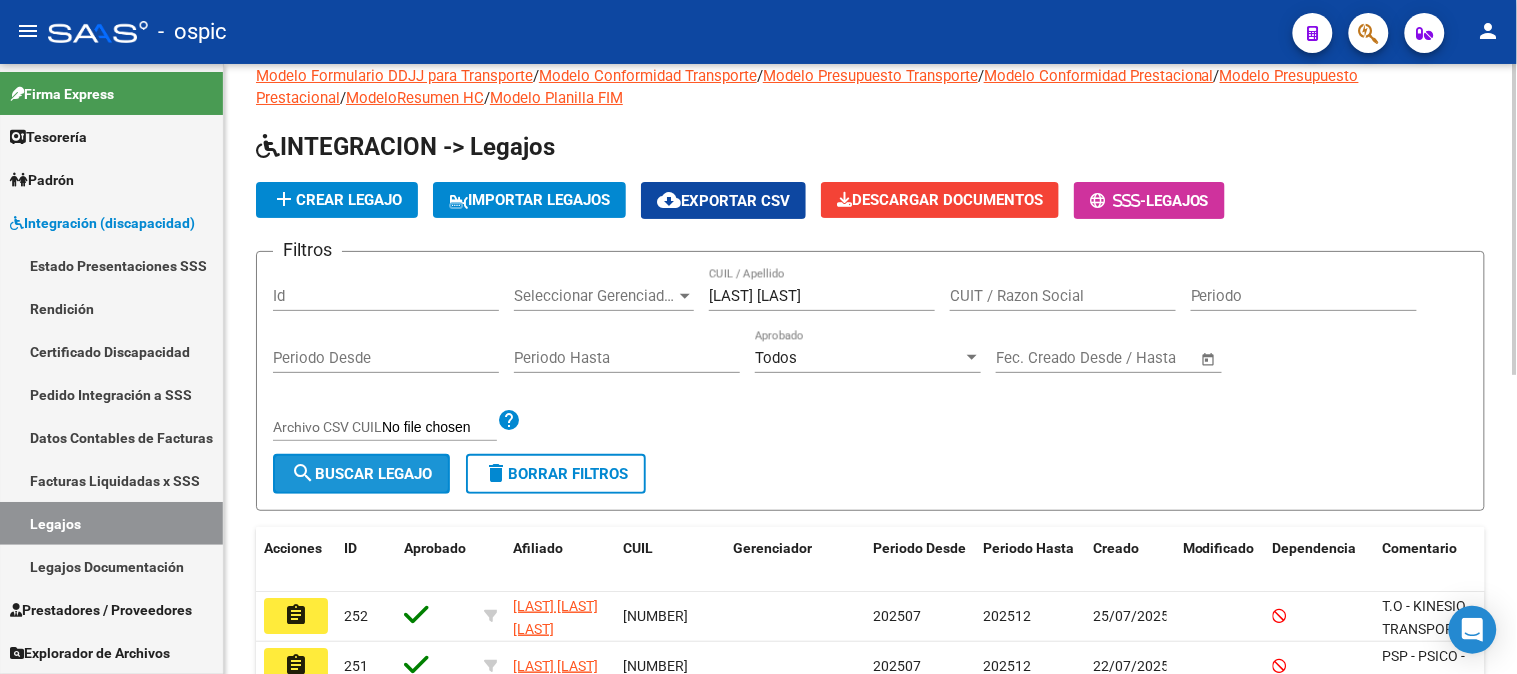 click on "search  Buscar Legajo" 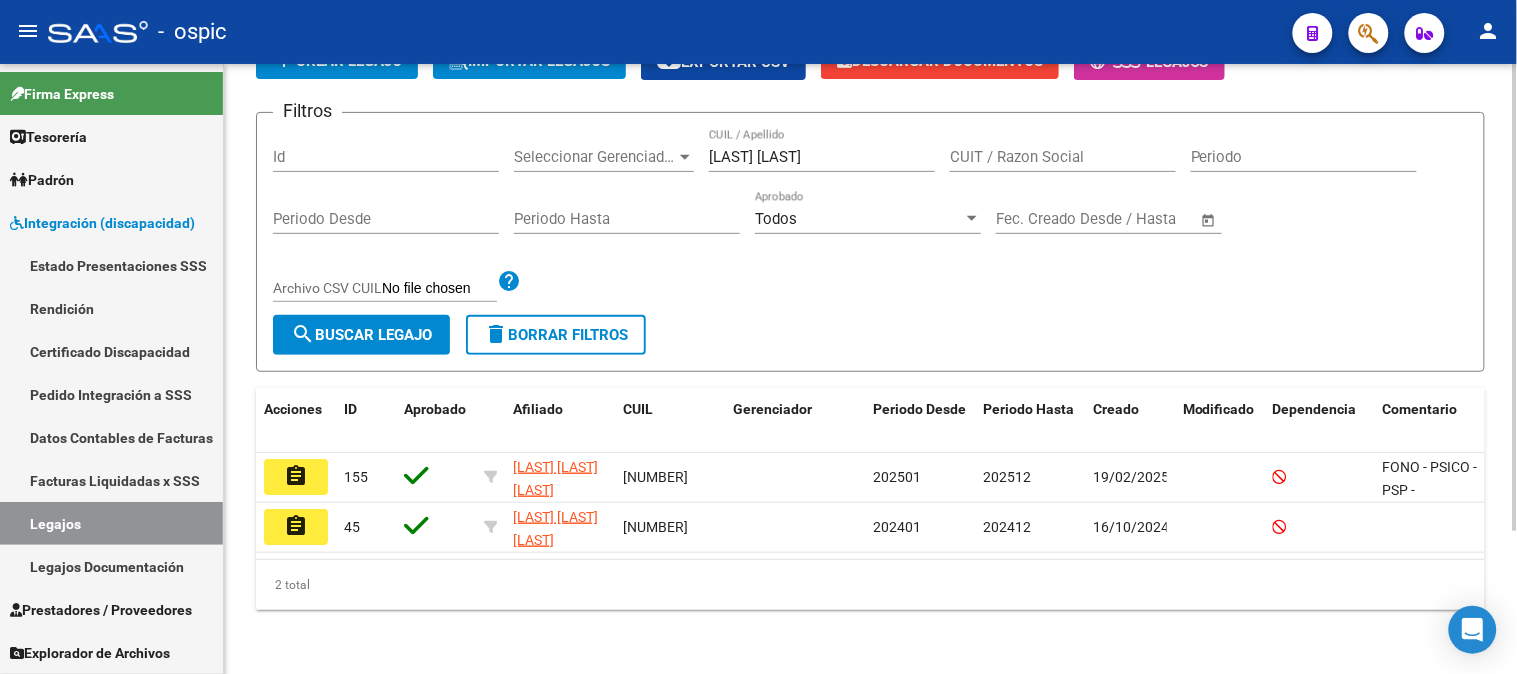 scroll, scrollTop: 186, scrollLeft: 0, axis: vertical 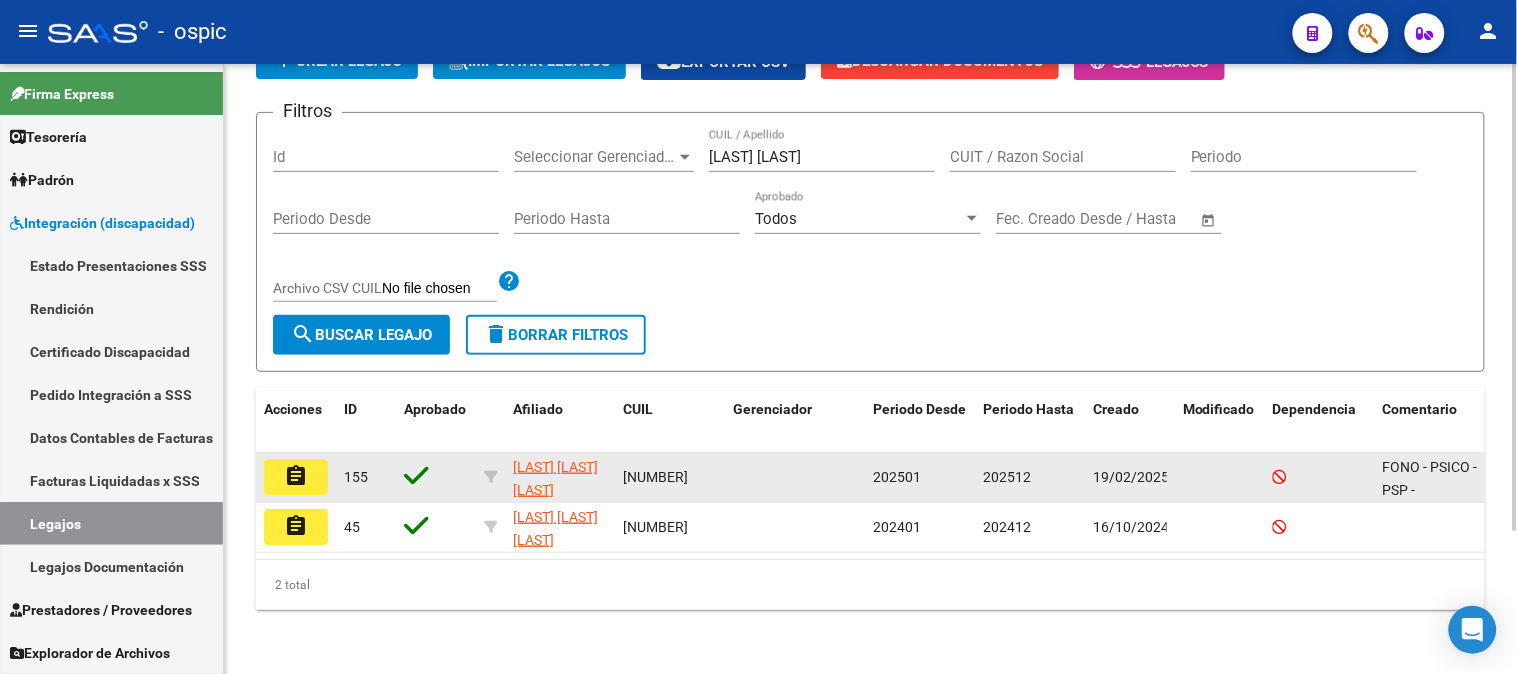 click on "assignment" 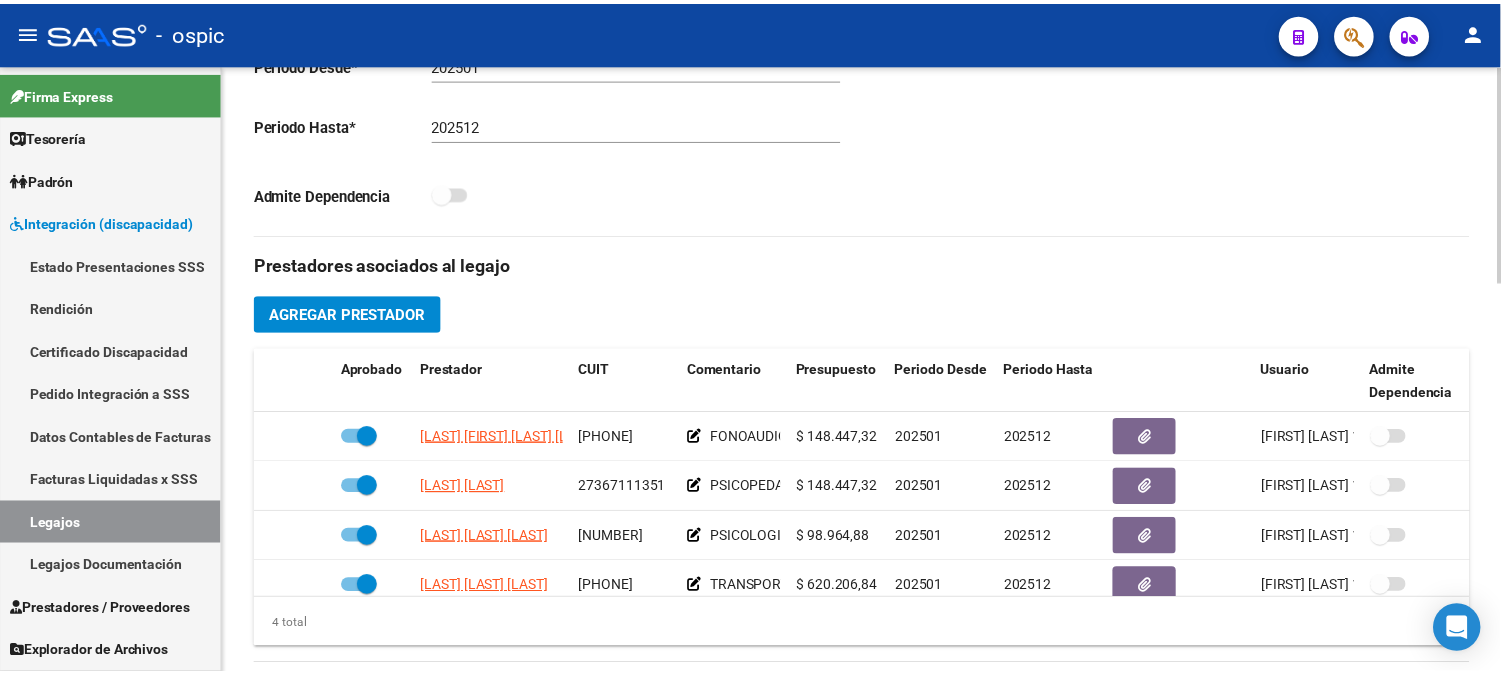 scroll, scrollTop: 666, scrollLeft: 0, axis: vertical 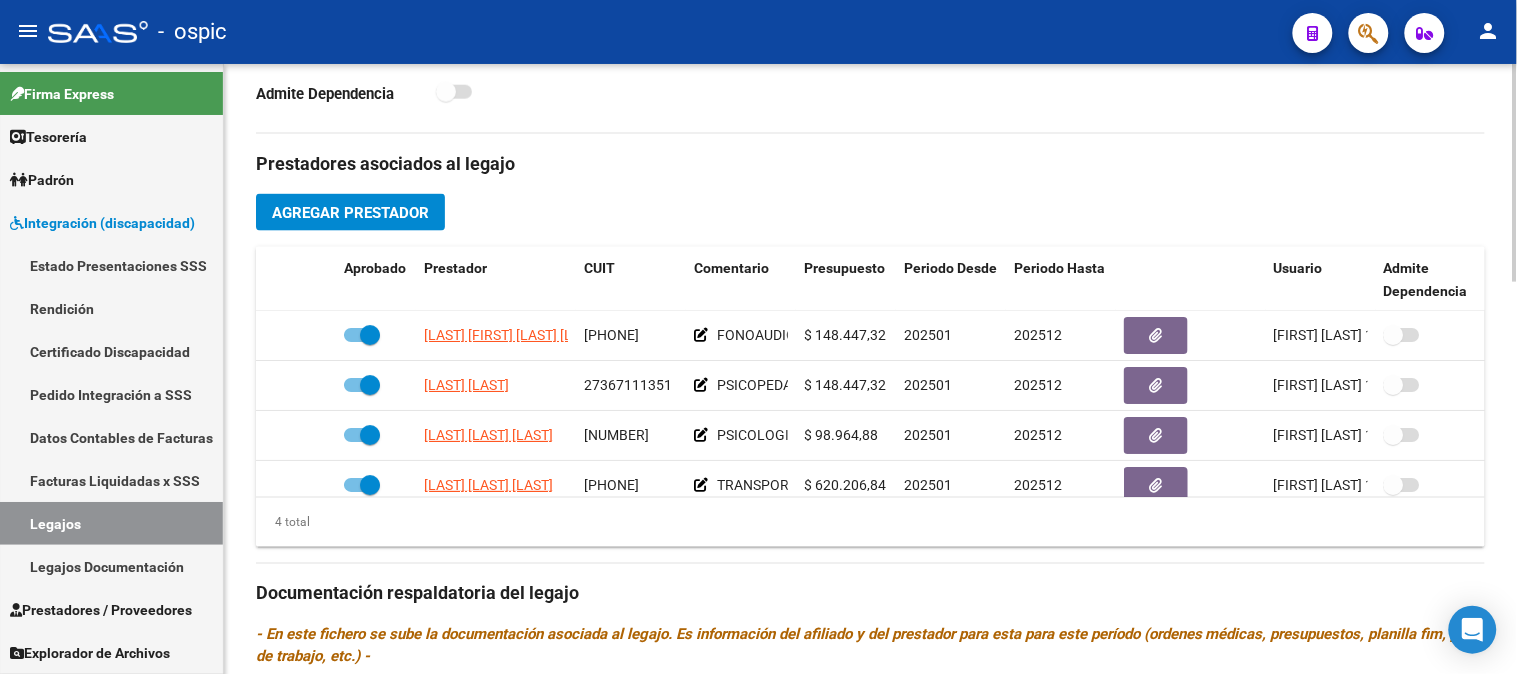 click on "Agregar Prestador" 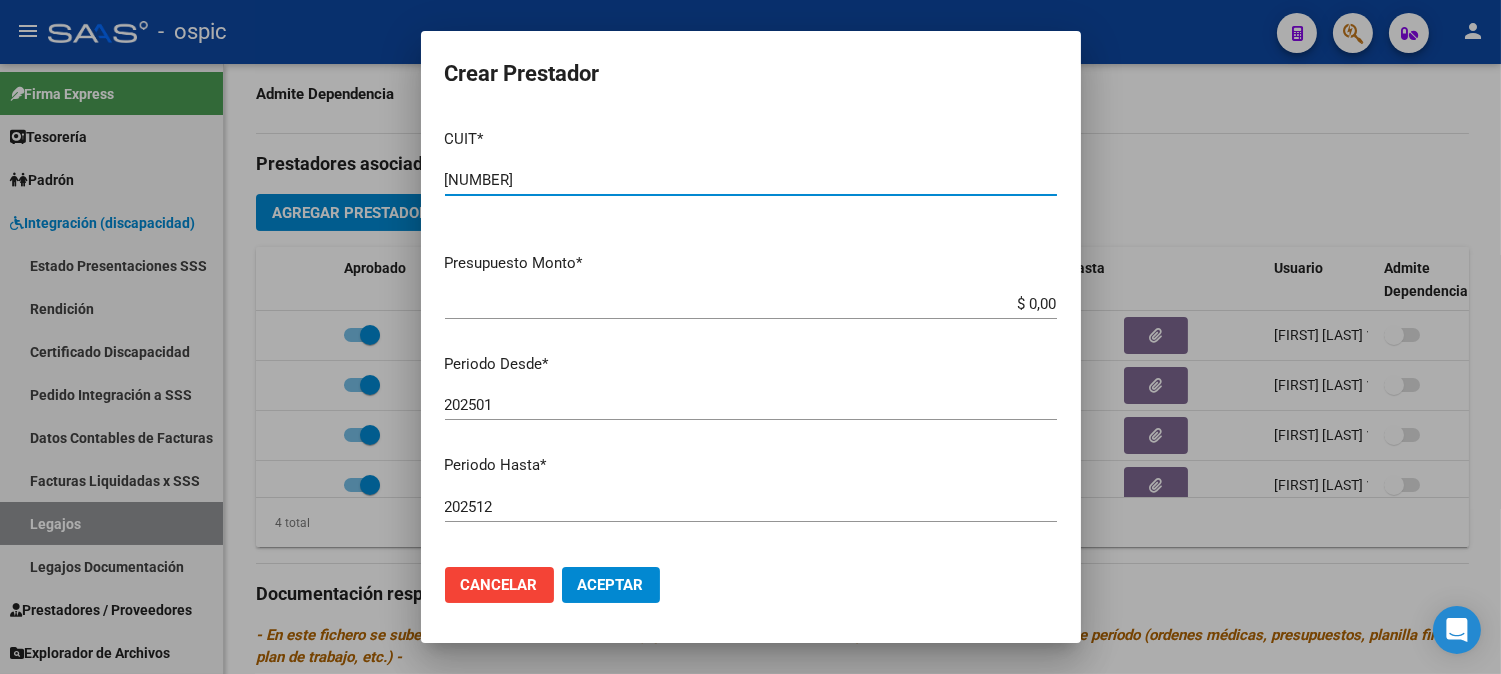 type on "[NUMBER]" 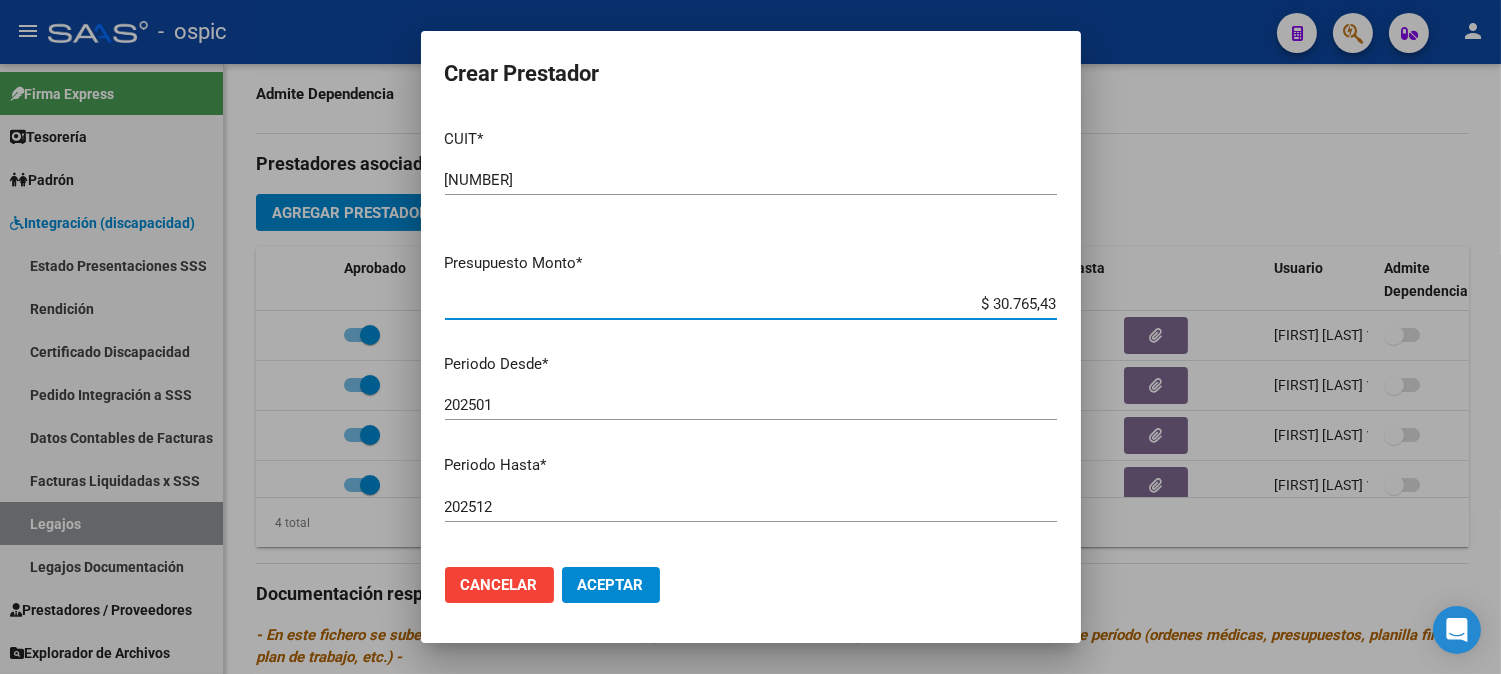type on "$ 307.654,34" 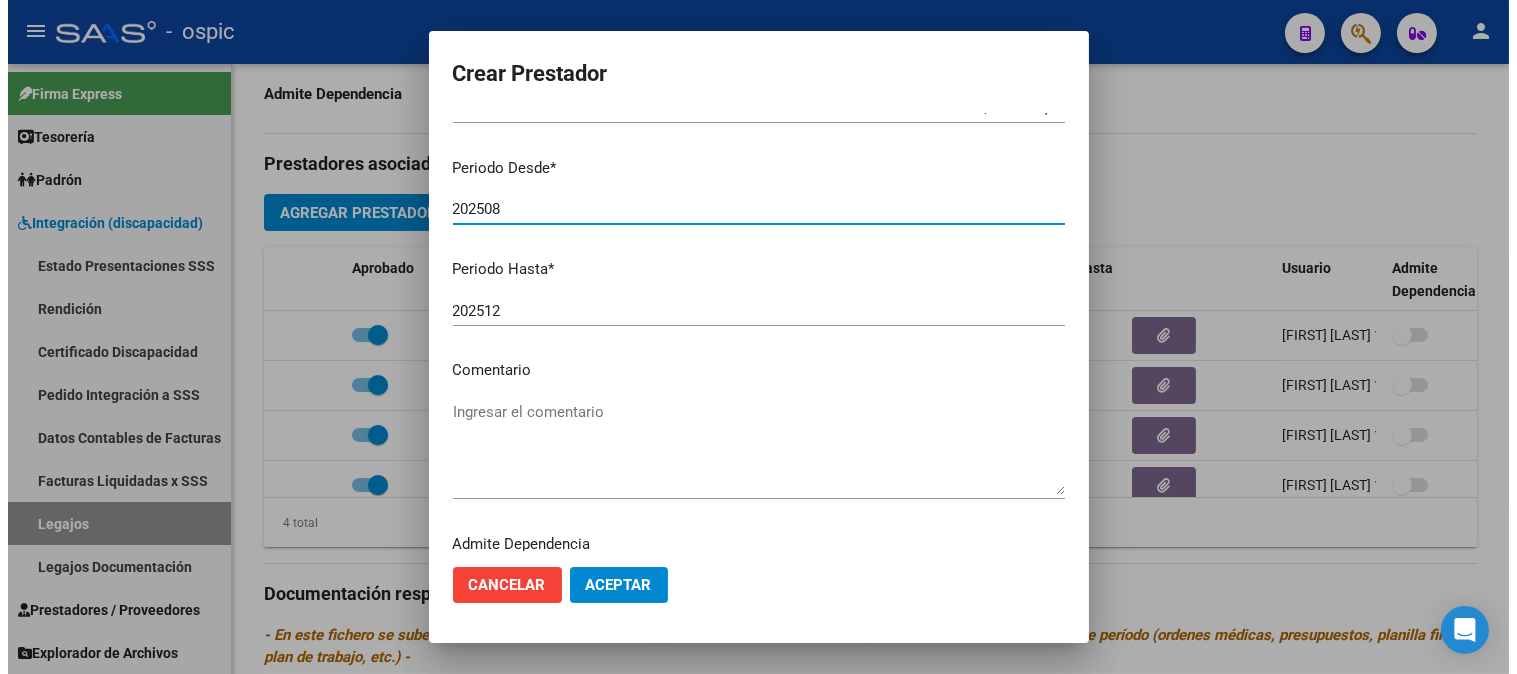 scroll, scrollTop: 246, scrollLeft: 0, axis: vertical 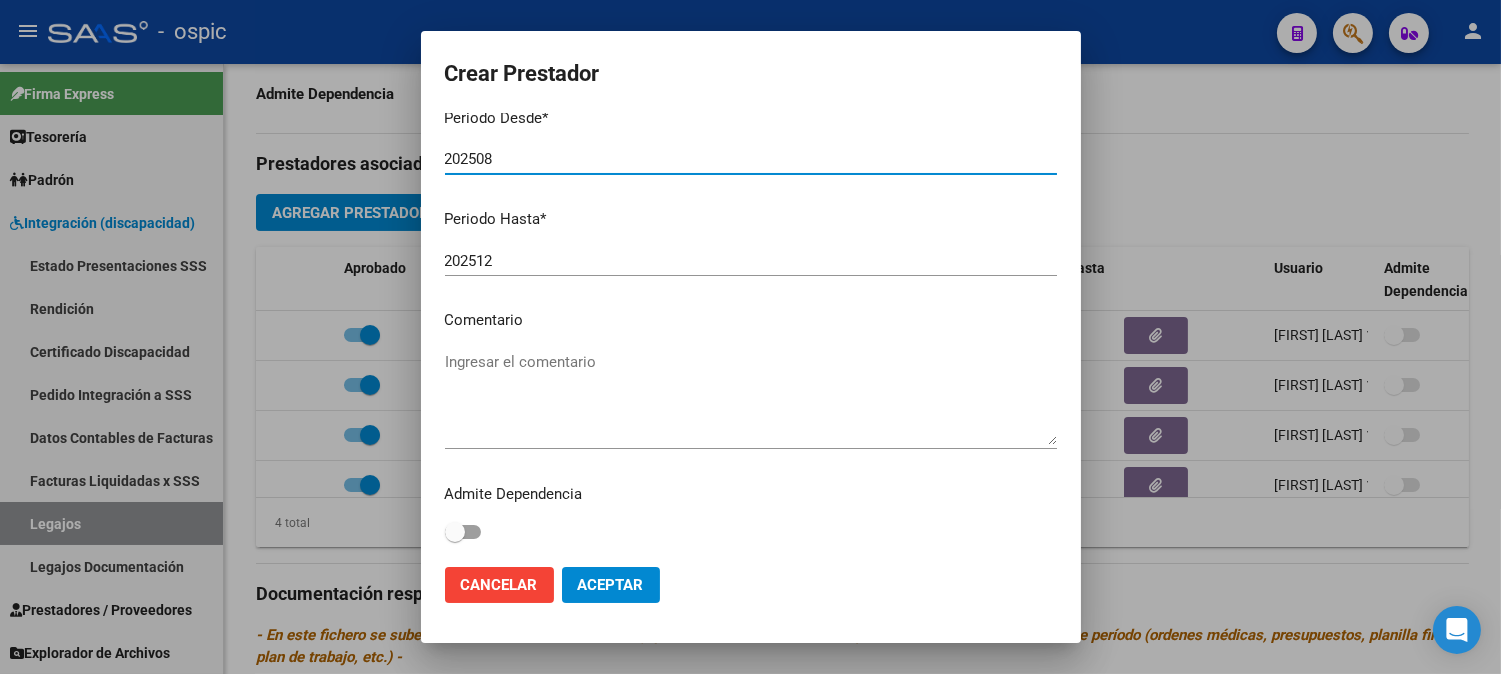 type on "202508" 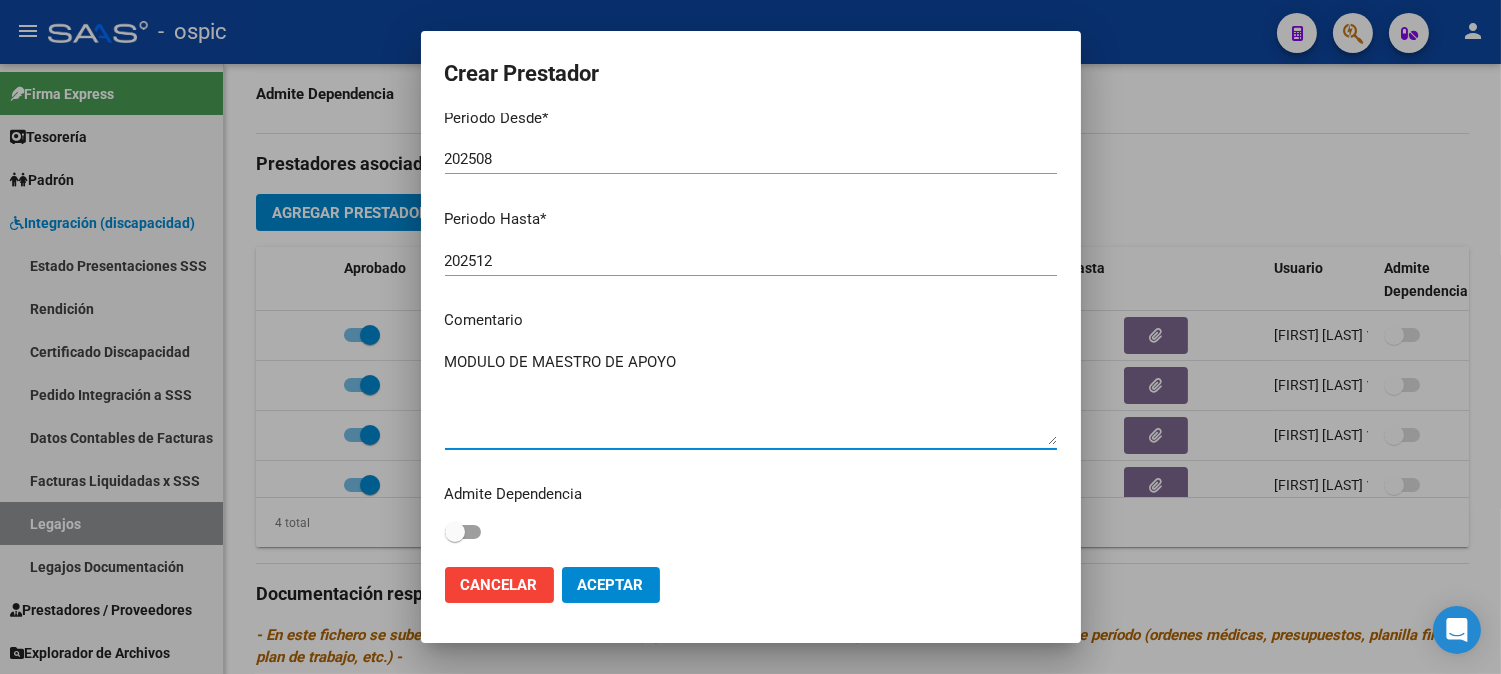 type on "MODULO DE MAESTRO DE APOYO" 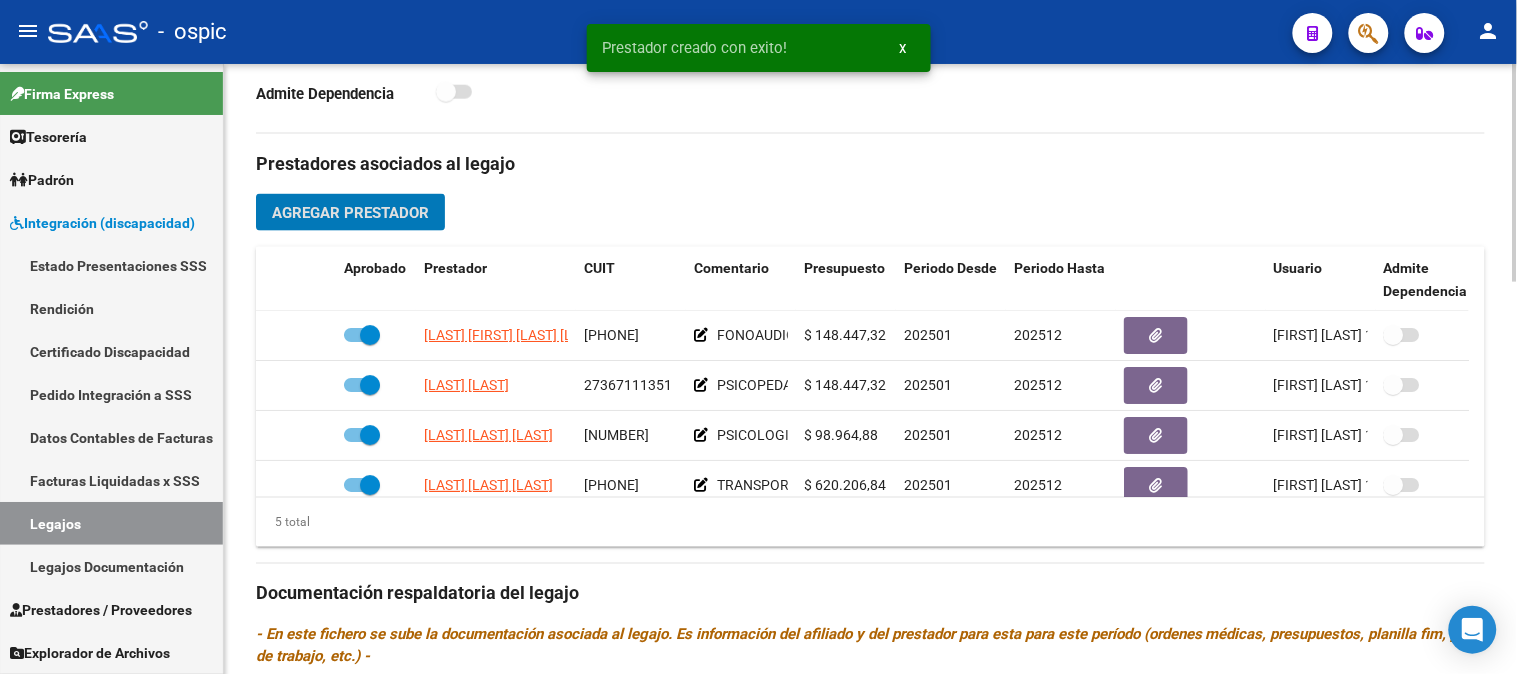 scroll, scrollTop: 86, scrollLeft: 0, axis: vertical 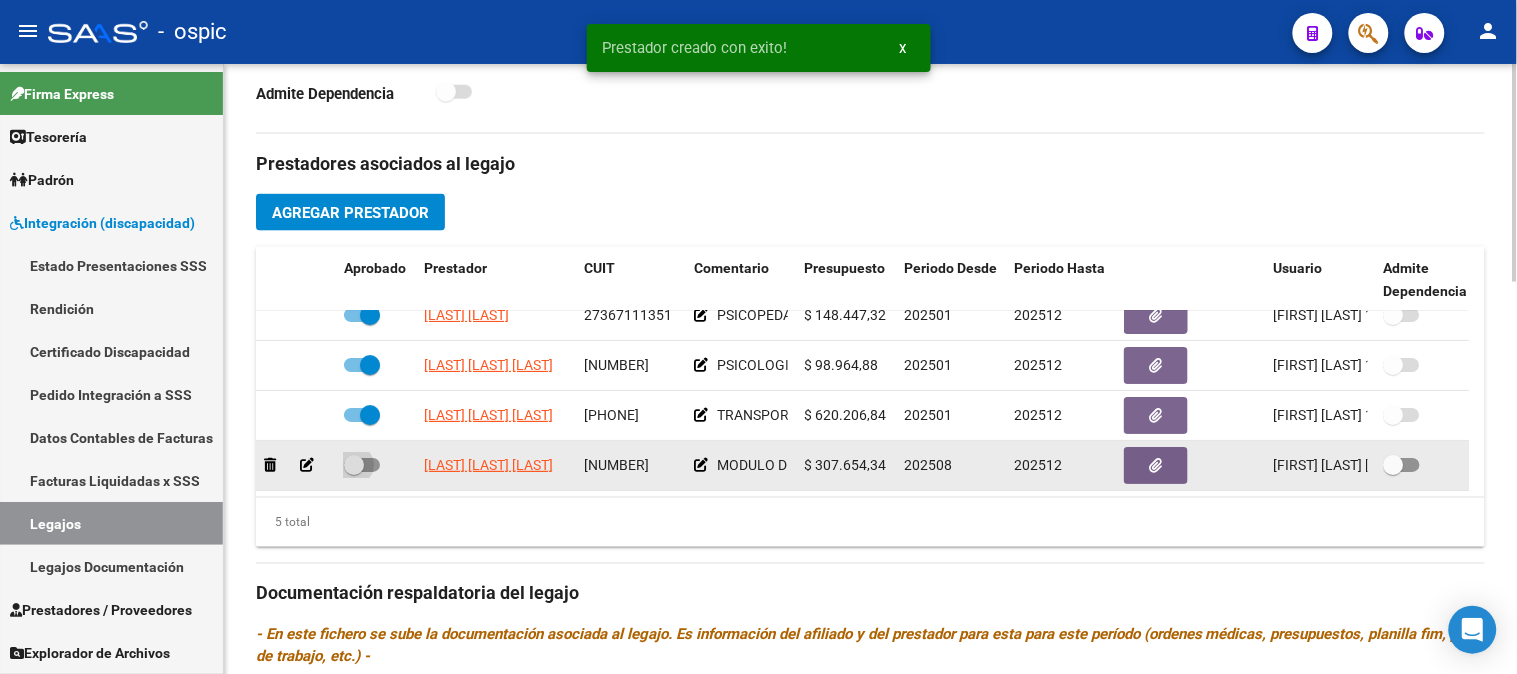 drag, startPoint x: 351, startPoint y: 447, endPoint x: 586, endPoint y: 445, distance: 235.00851 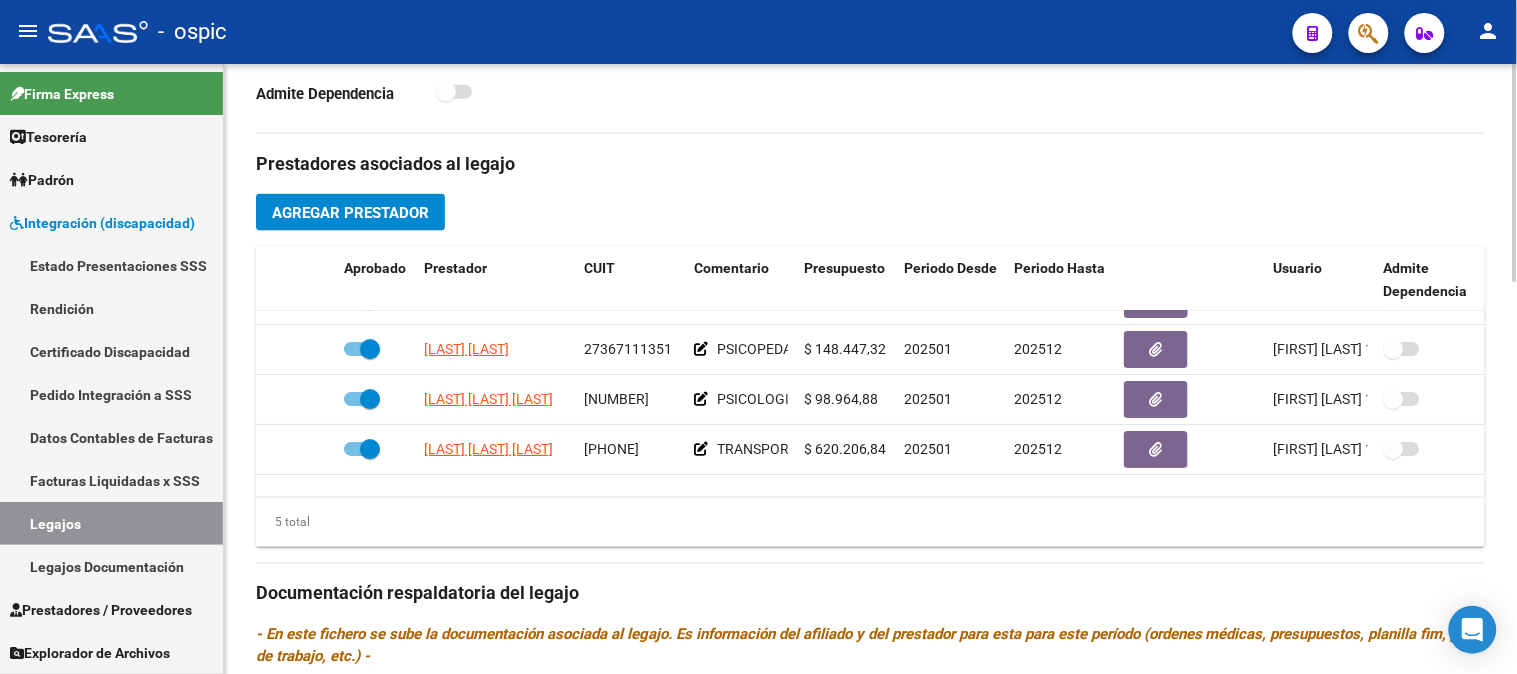 scroll, scrollTop: 0, scrollLeft: 0, axis: both 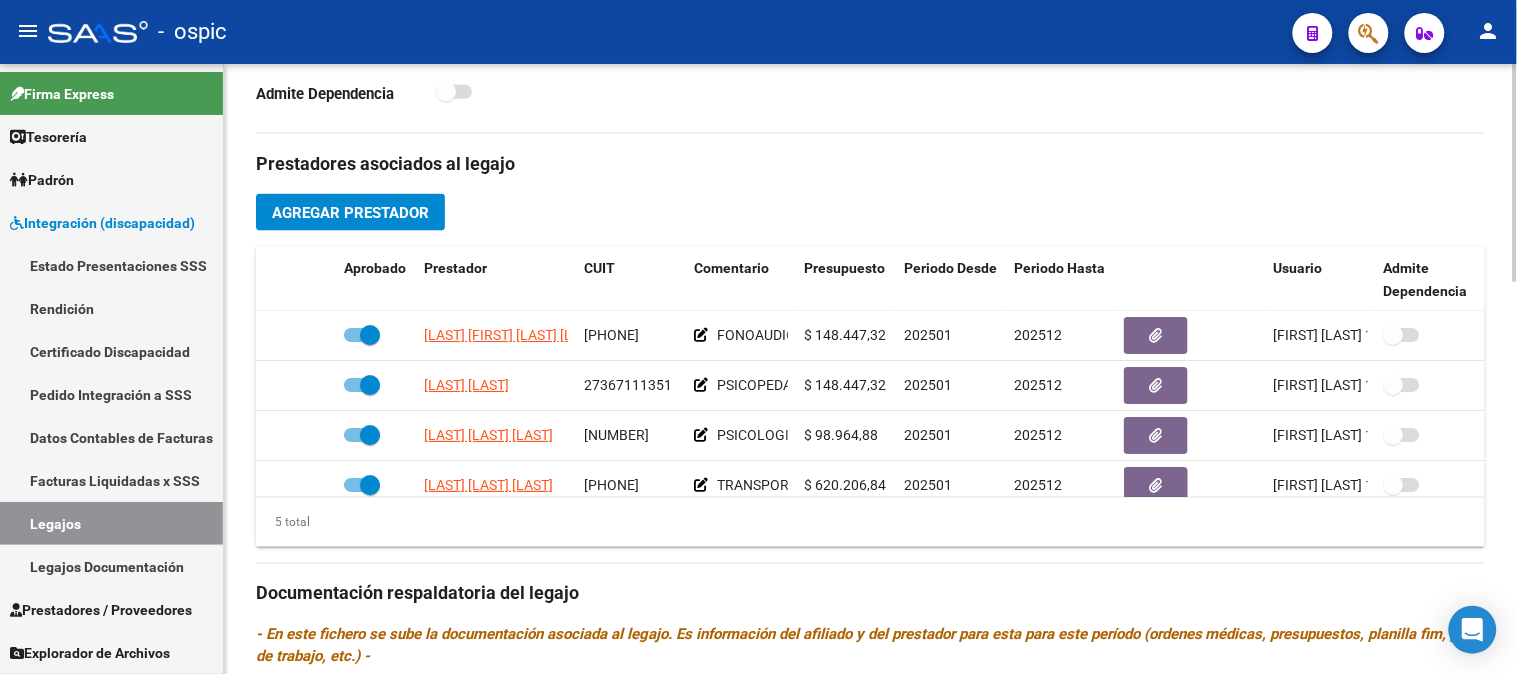 drag, startPoint x: 1512, startPoint y: 448, endPoint x: 1516, endPoint y: 387, distance: 61.13101 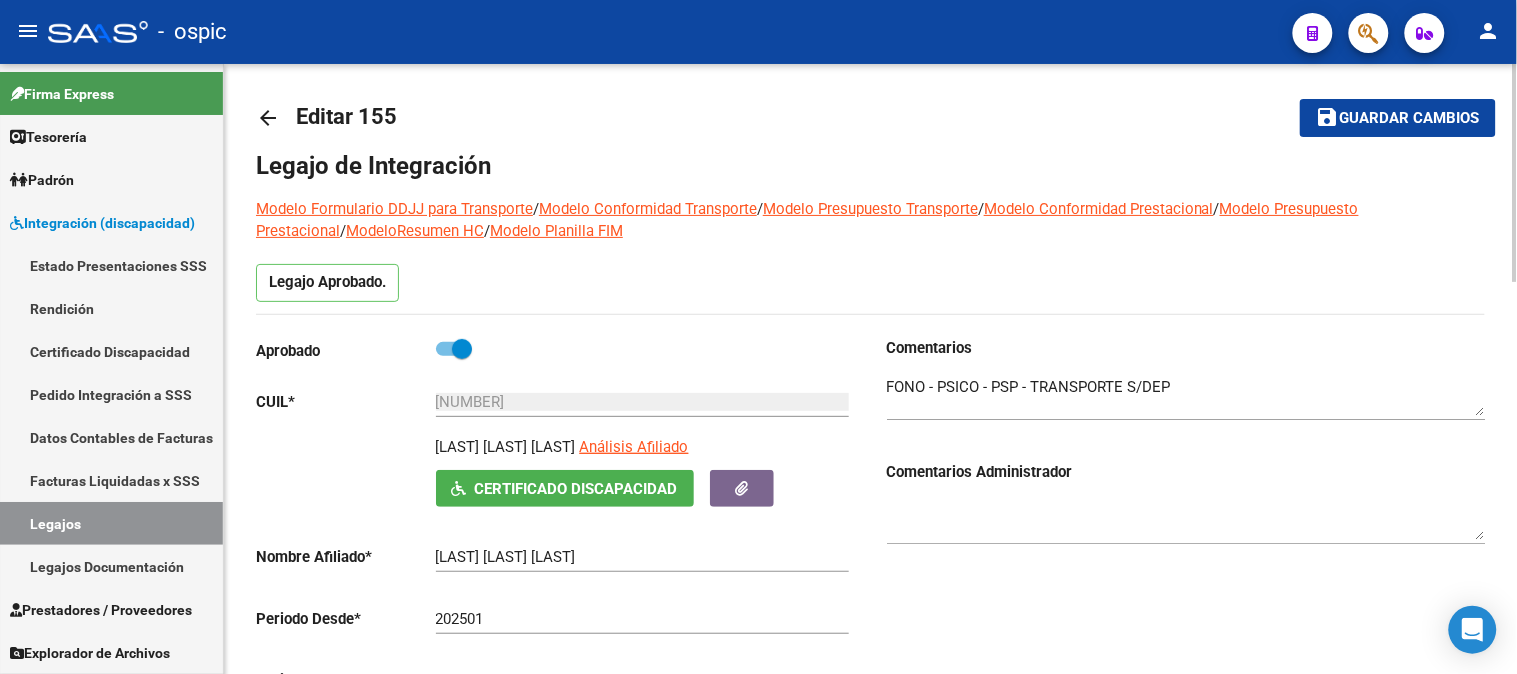 scroll, scrollTop: 0, scrollLeft: 0, axis: both 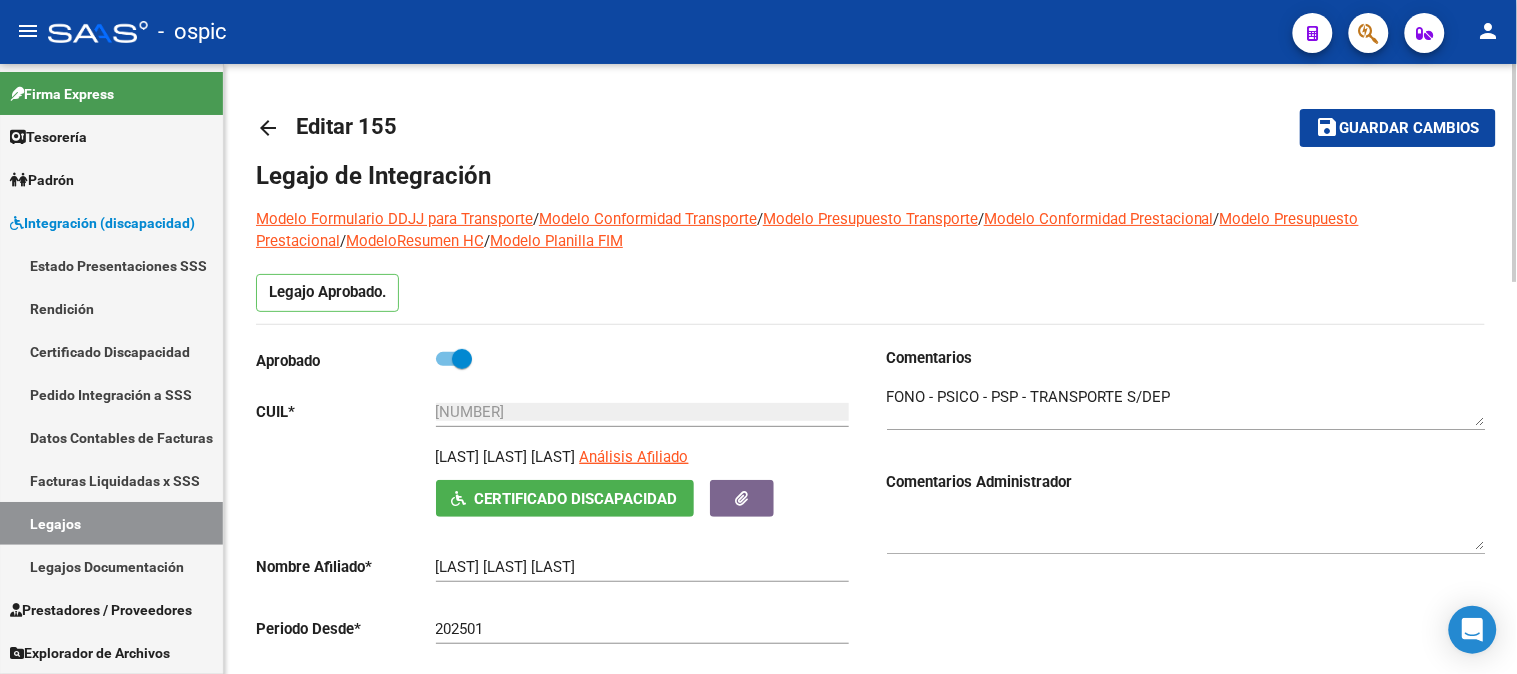 click 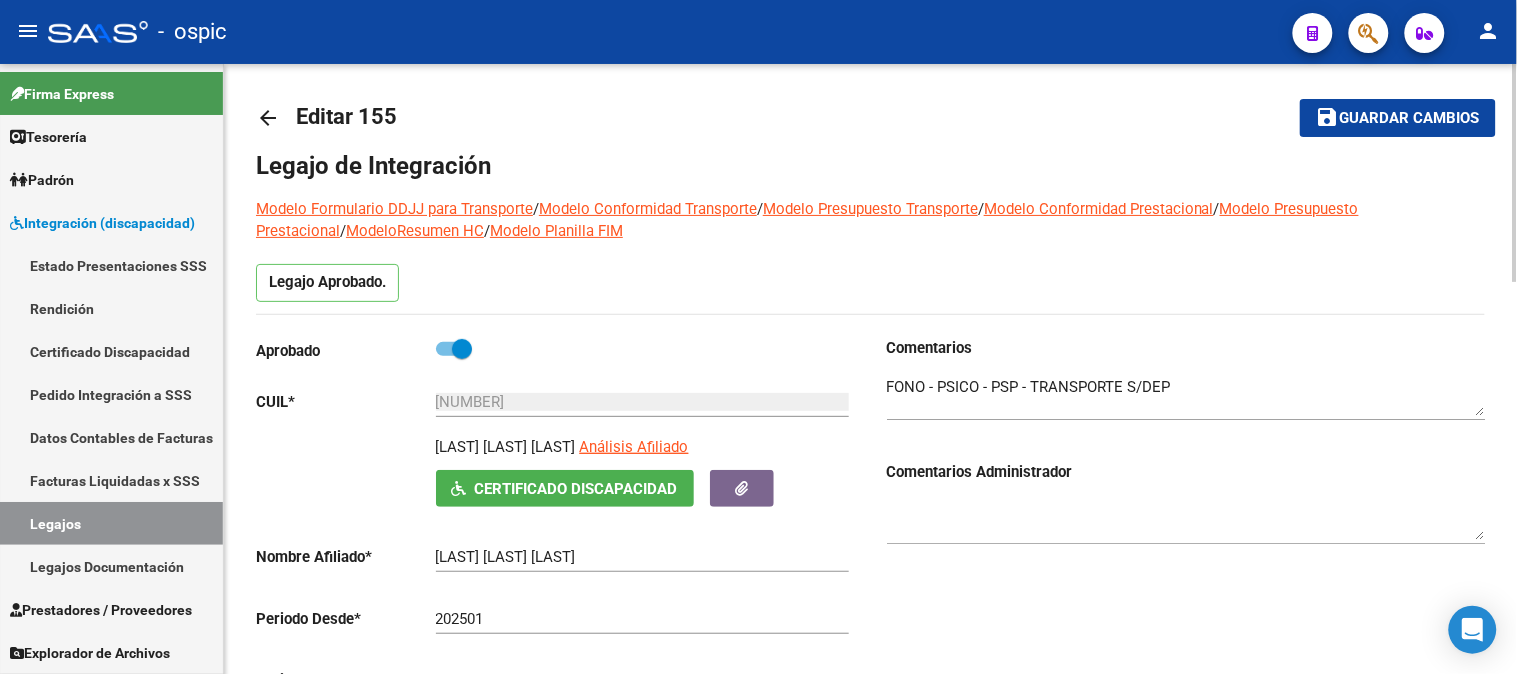 click at bounding box center (1186, 396) 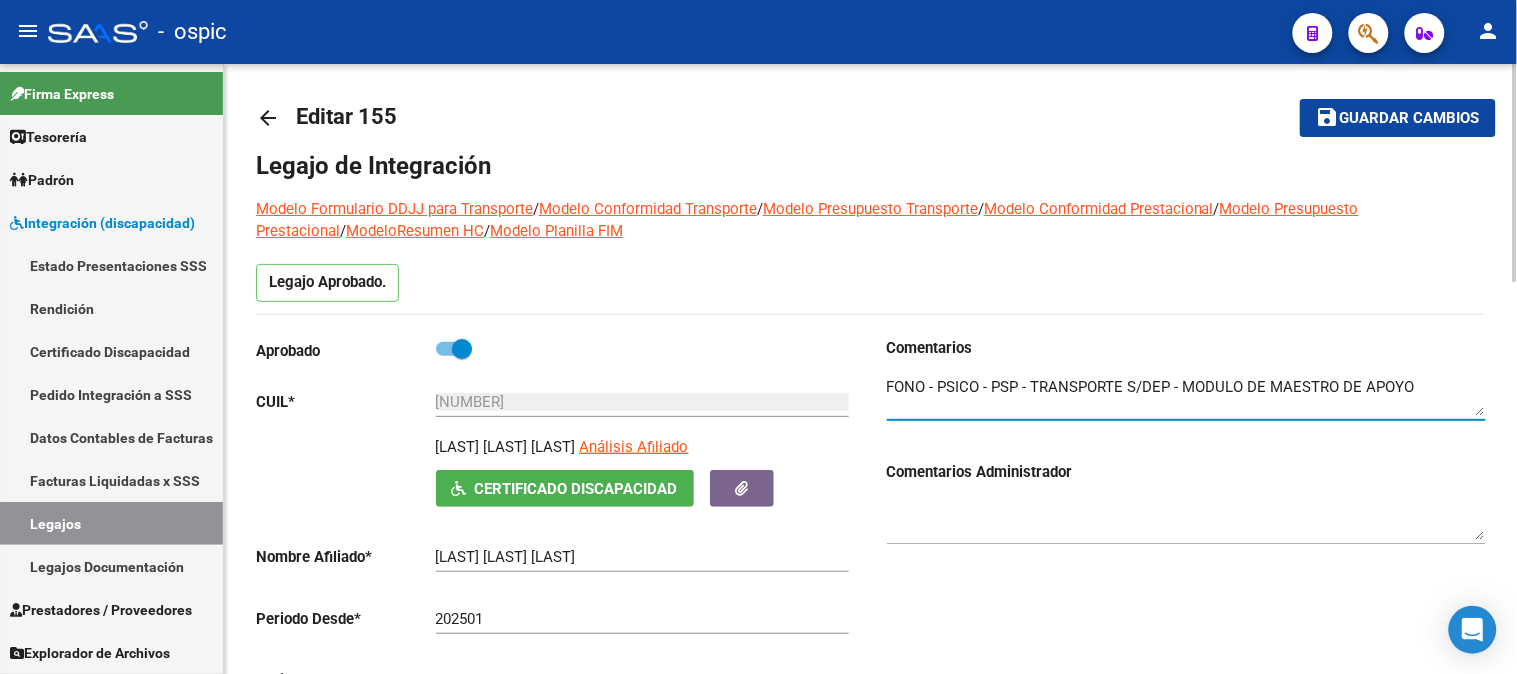 type on "FONO - PSICO - PSP - TRANSPORTE S/DEP - MODULO DE MAESTRO DE APOYO" 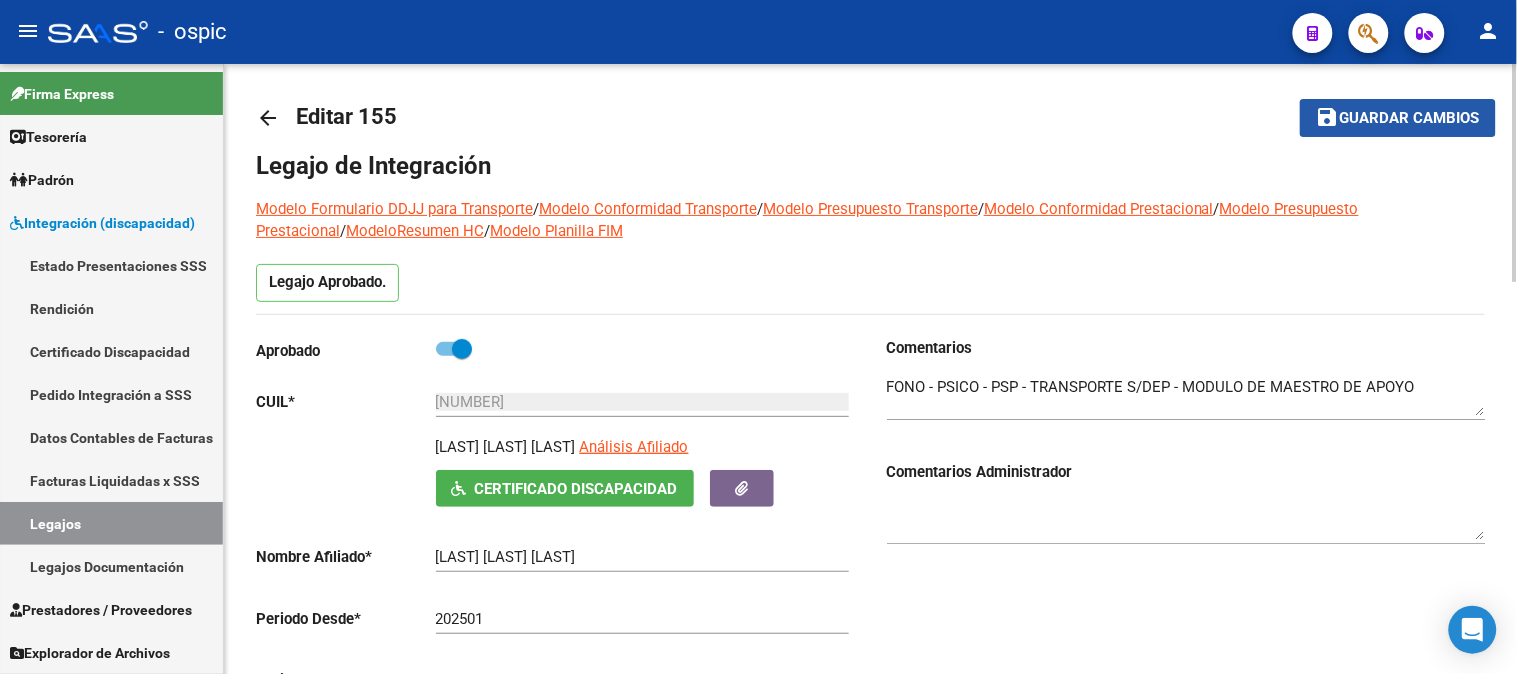 click on "Guardar cambios" 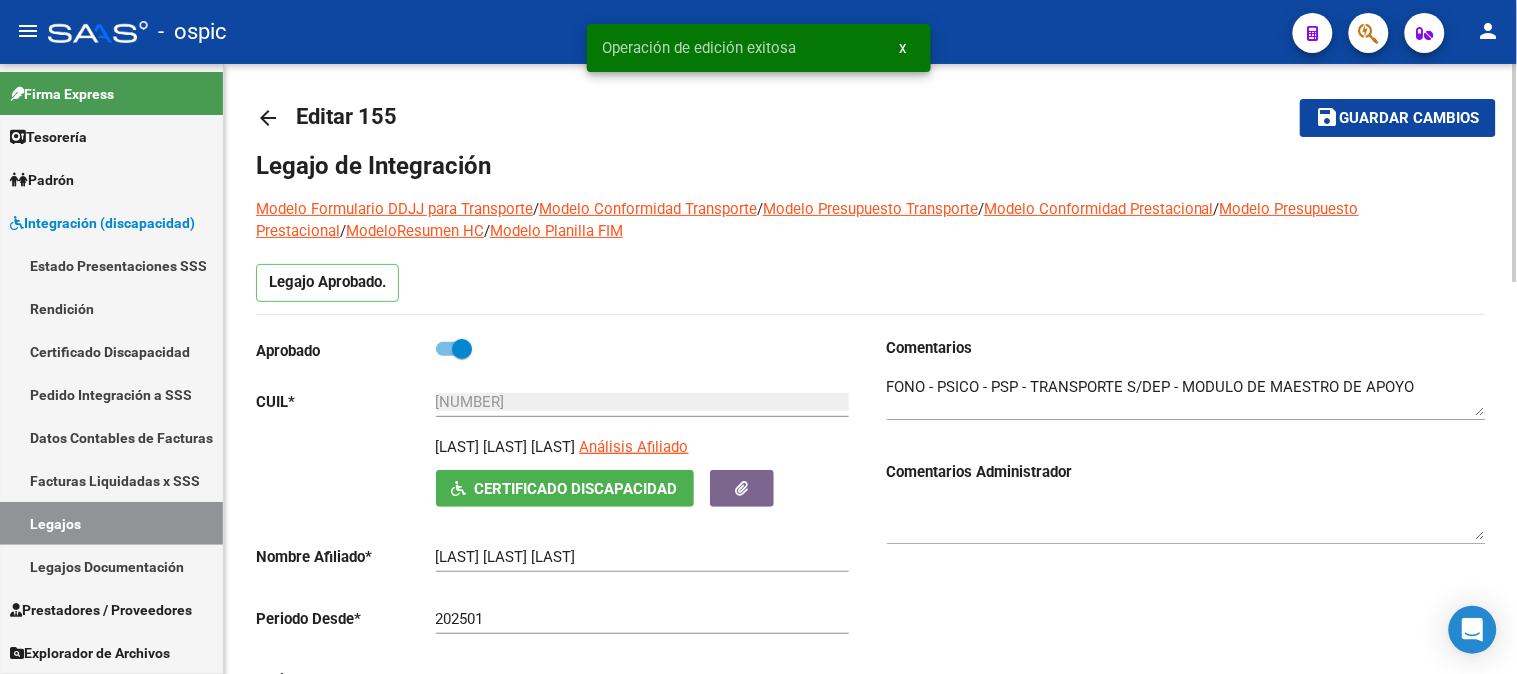 click on "arrow_back" 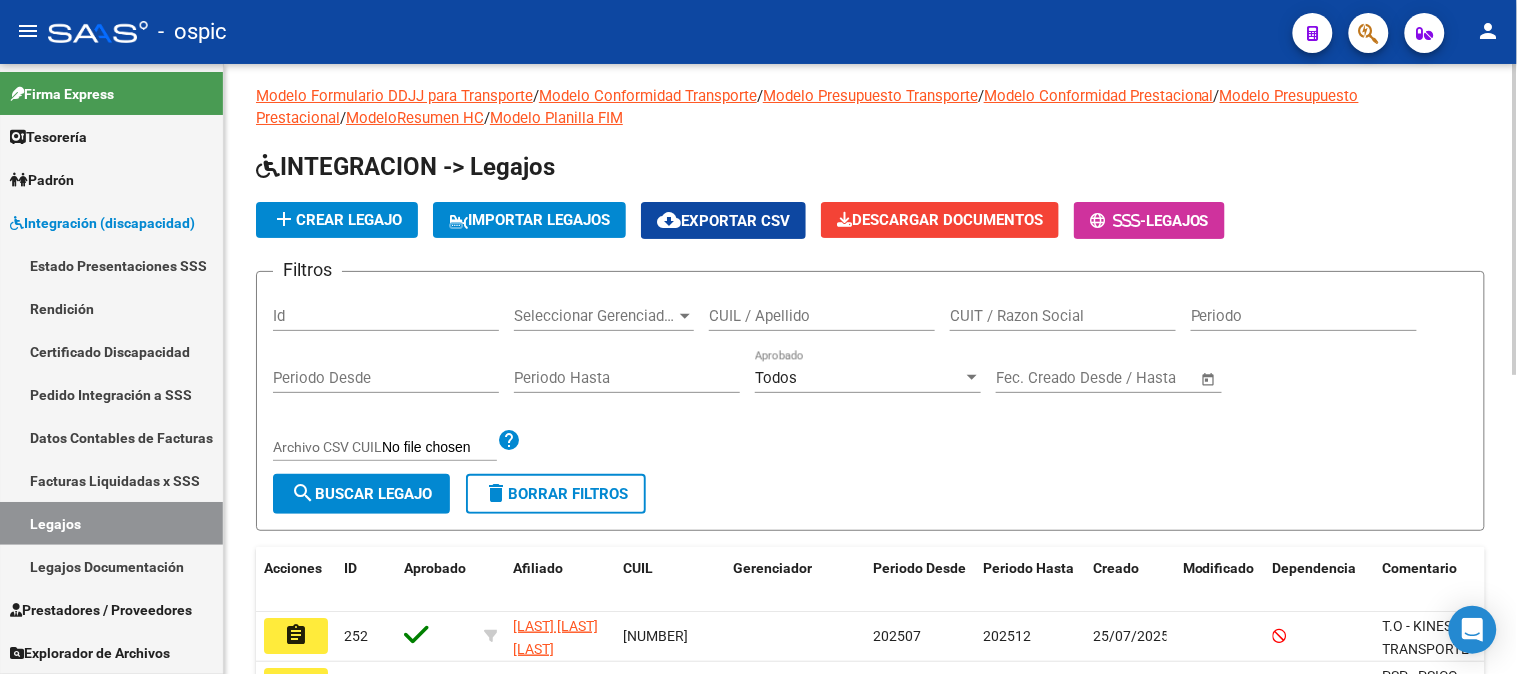 scroll, scrollTop: 10, scrollLeft: 0, axis: vertical 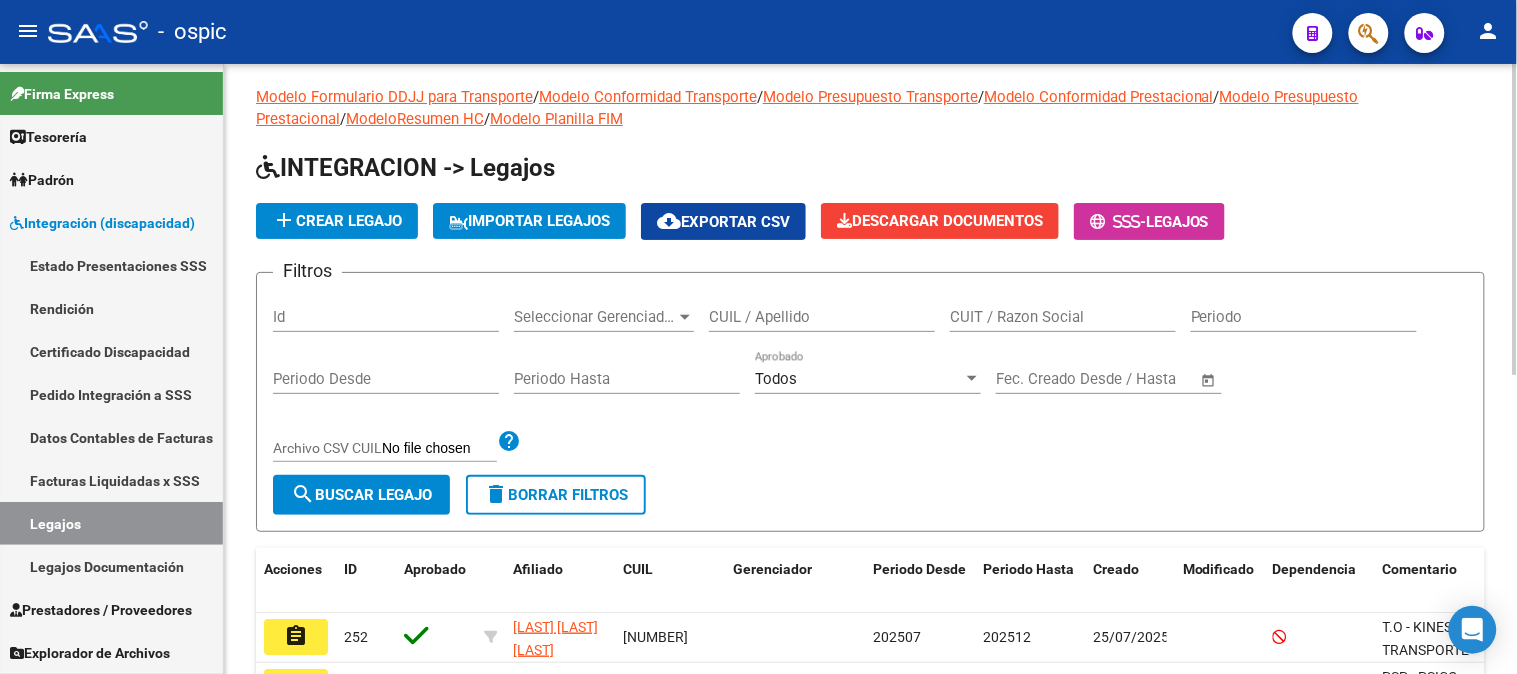 click on "CUIL / Apellido" 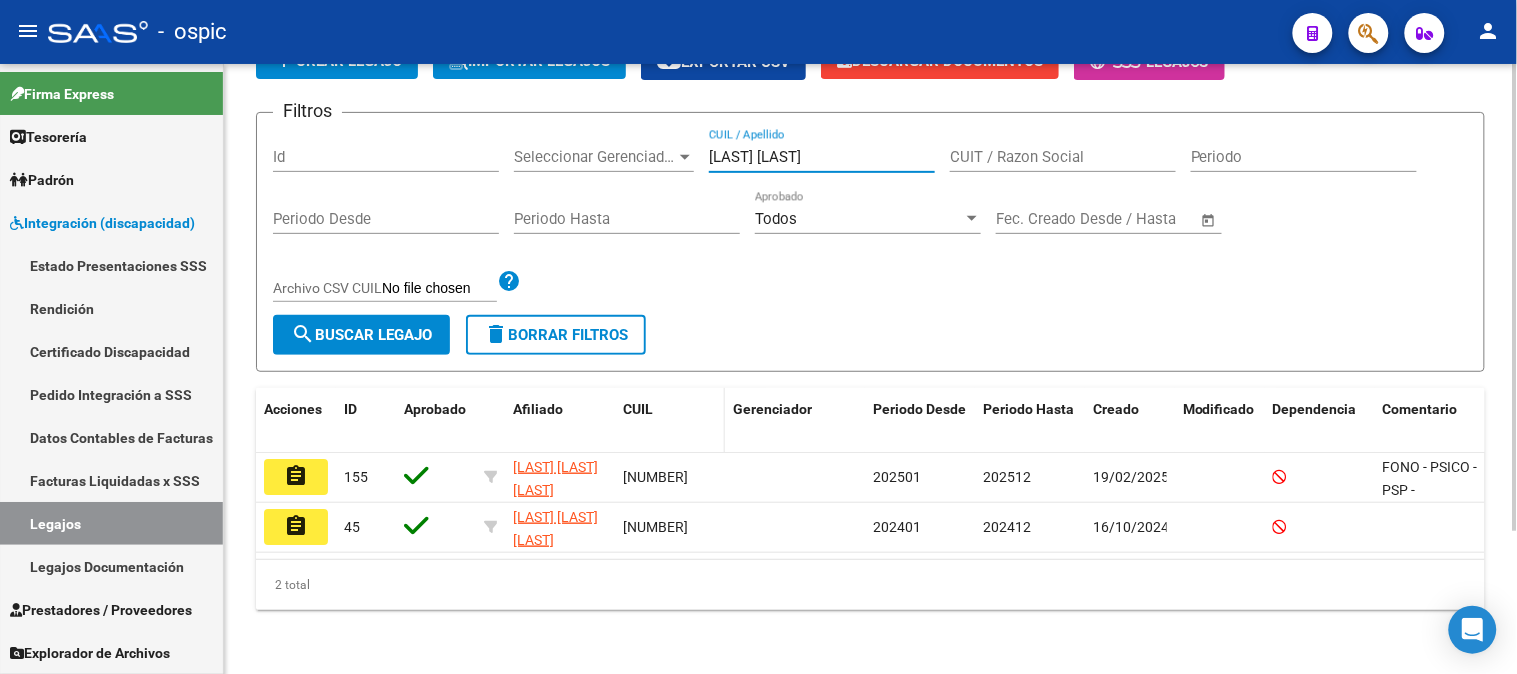 scroll, scrollTop: 186, scrollLeft: 0, axis: vertical 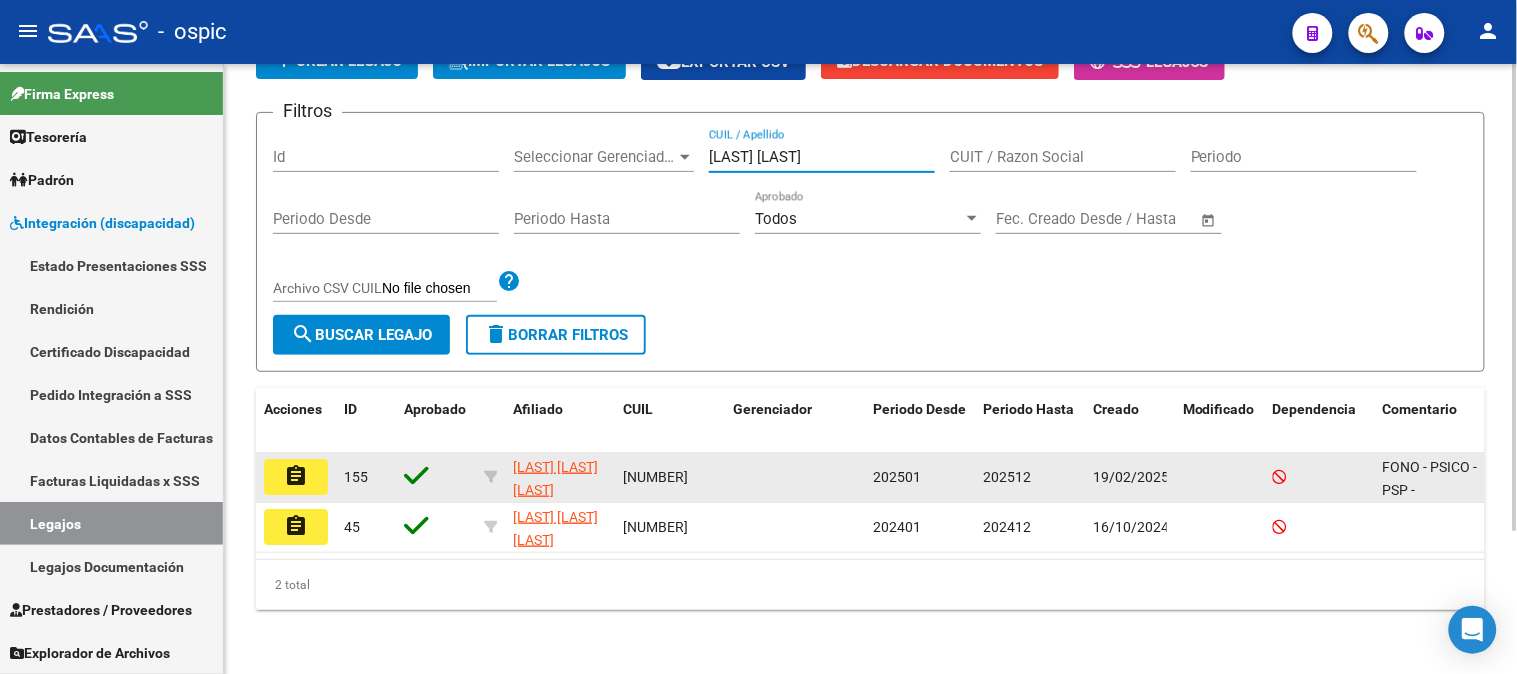 type on "[LAST] [LAST]" 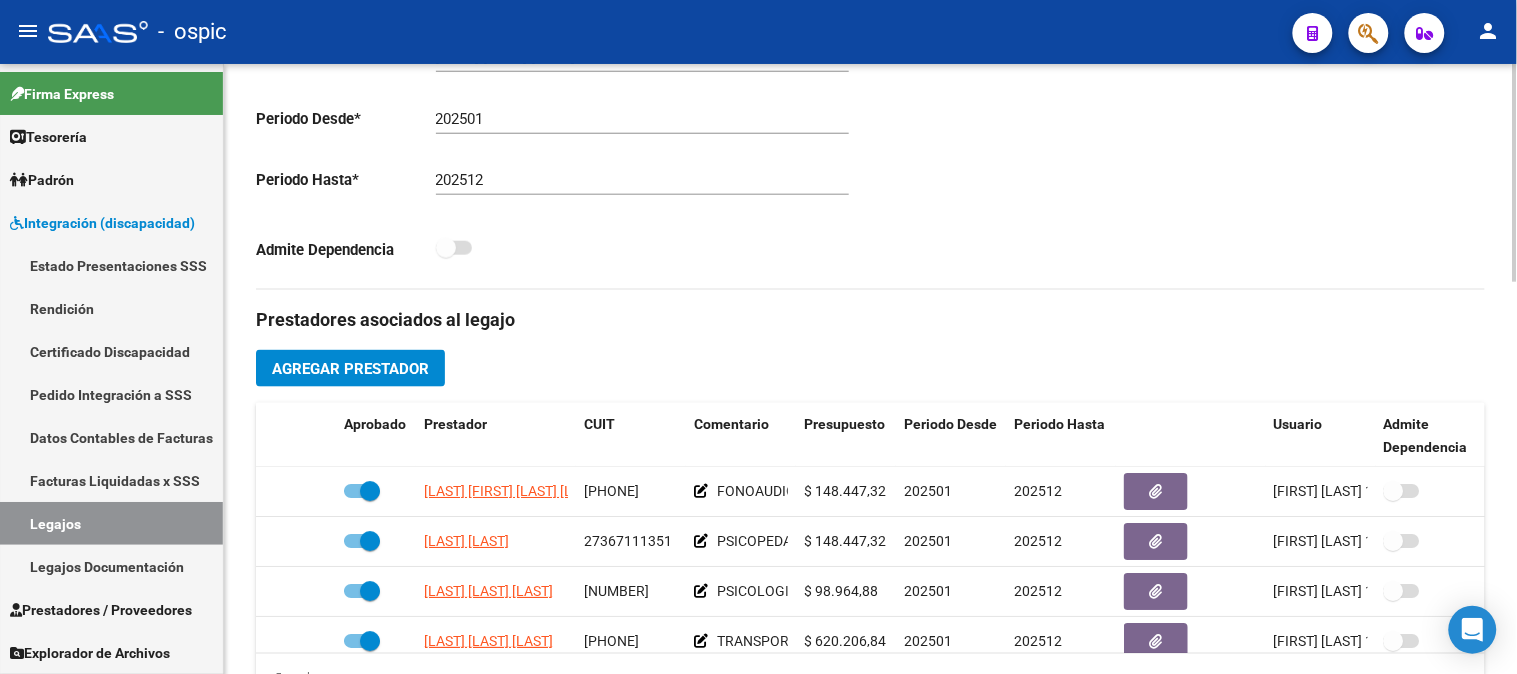 scroll, scrollTop: 666, scrollLeft: 0, axis: vertical 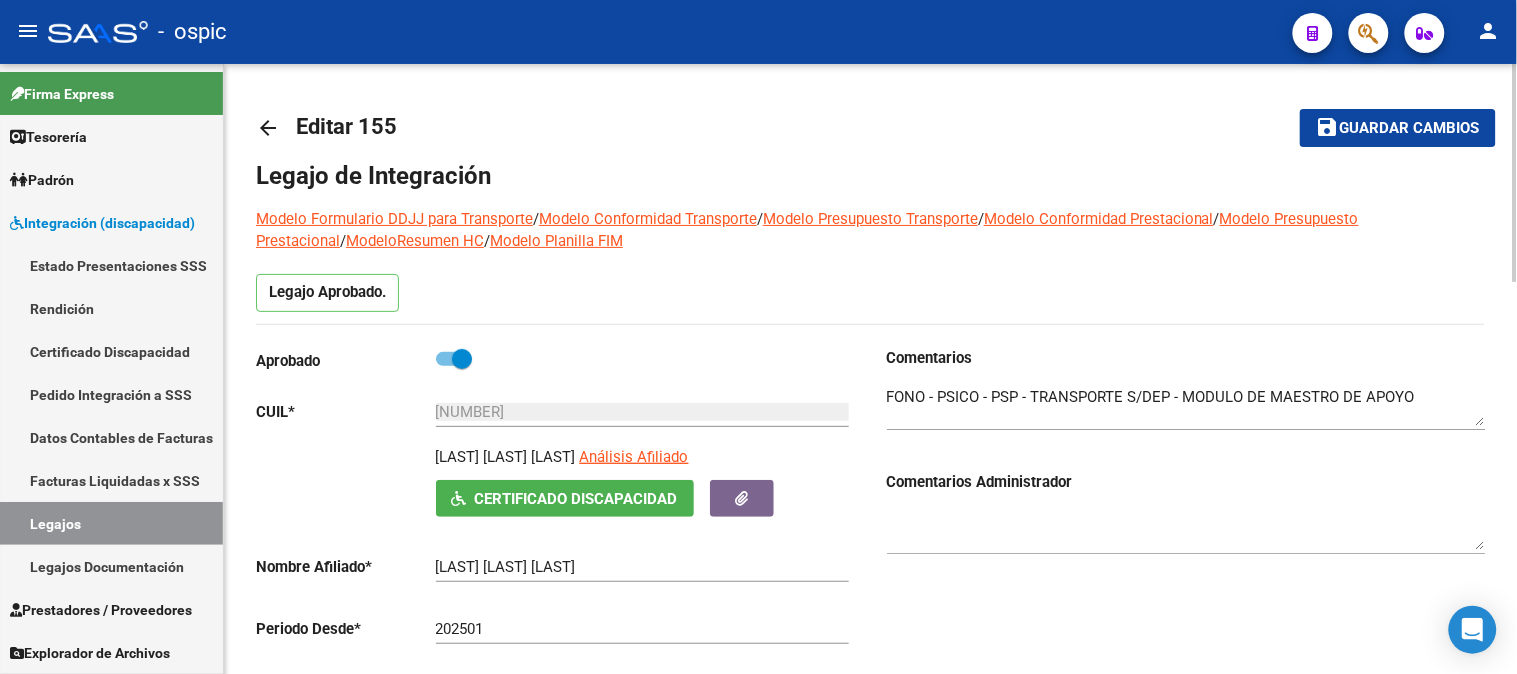 click on "arrow_back Editar 246 save Guardar cambios Legajo de Integración Modelo Formulario DDJJ para Transporte / Modelo Conformidad Transporte / Modelo Presupuesto Transporte / Modelo Conformidad Prestacional / Modelo Presupuesto Prestacional / ModeloResumen HC / Modelo Planilla FIM Legajo Aprobado. Aprobado CUIL * [NUMBER] Ingresar CUIL [LAST] [LAST] [LAST] Análisis Afiliado Certificado Discapacidad ARCA Padrón Nombre Afiliado * [LAST] [LAST] [LAST] Ingresar el nombre Periodo Desde * 202501 Ej: 202203 Periodo Hasta * 202512 Ej: 202212 Admite Dependencia Comentarios Comentarios Administrador Prestadores asociados al legajo Agregar Prestador Aprobado Prestador CUIT Comentario Presupuesto Periodo Desde Periodo Hasta Usuario Admite Dependencia [LAST] [LAST] [LAST] [NUMBER] FONOAUDIOLOGIA 12 SESIONES MENSUALES - MII $ 148.447,32 202501 202512 [FIRST] [LAST] 19/02/2025 [LAST] [LAST]" 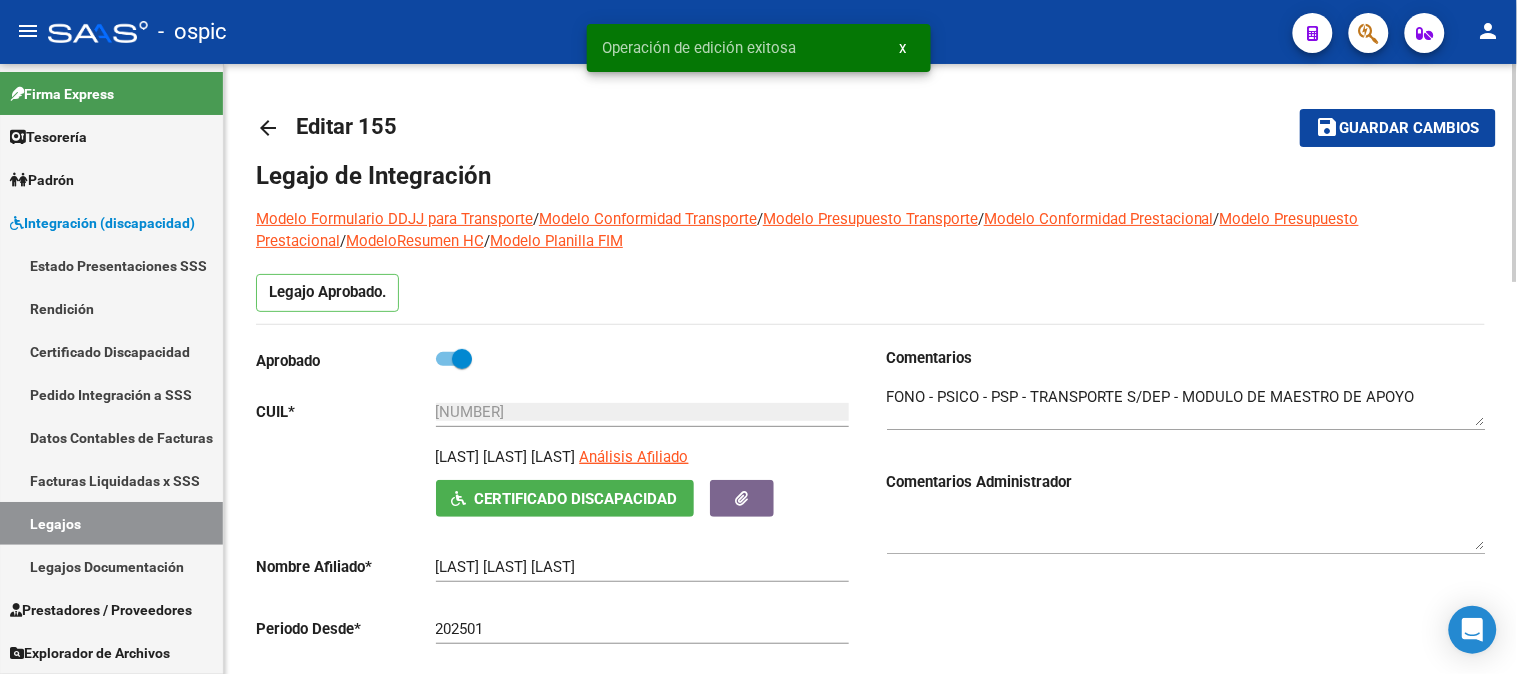 click on "arrow_back" 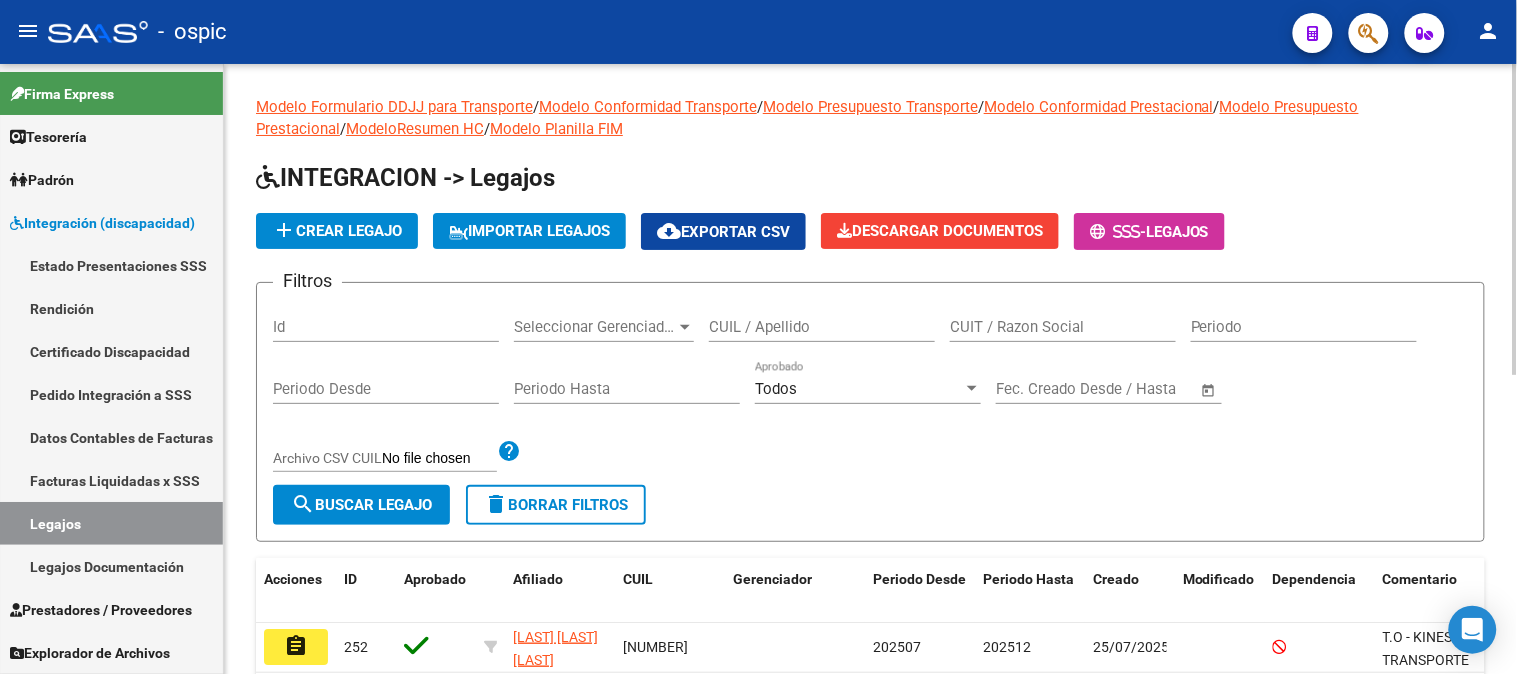 click on "CUIL / Apellido" at bounding box center (822, 327) 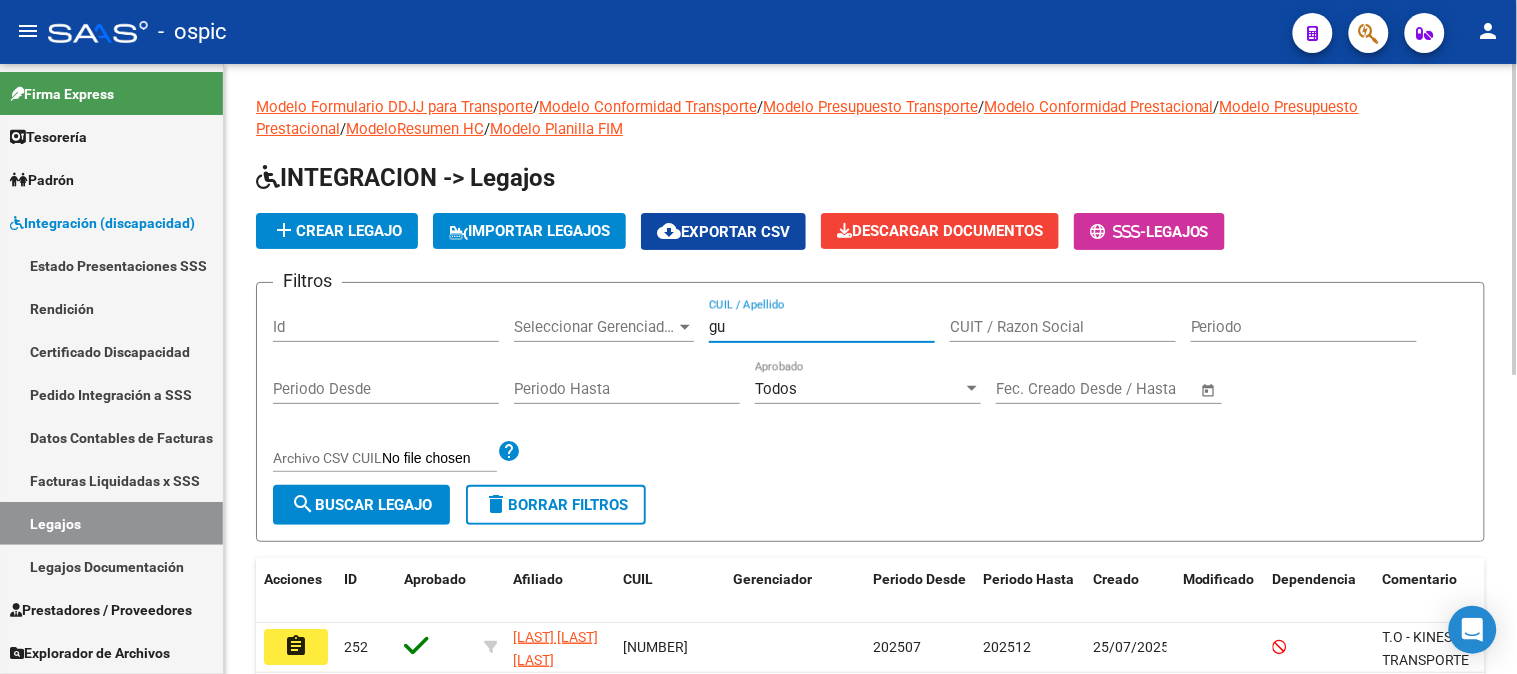 type on "g" 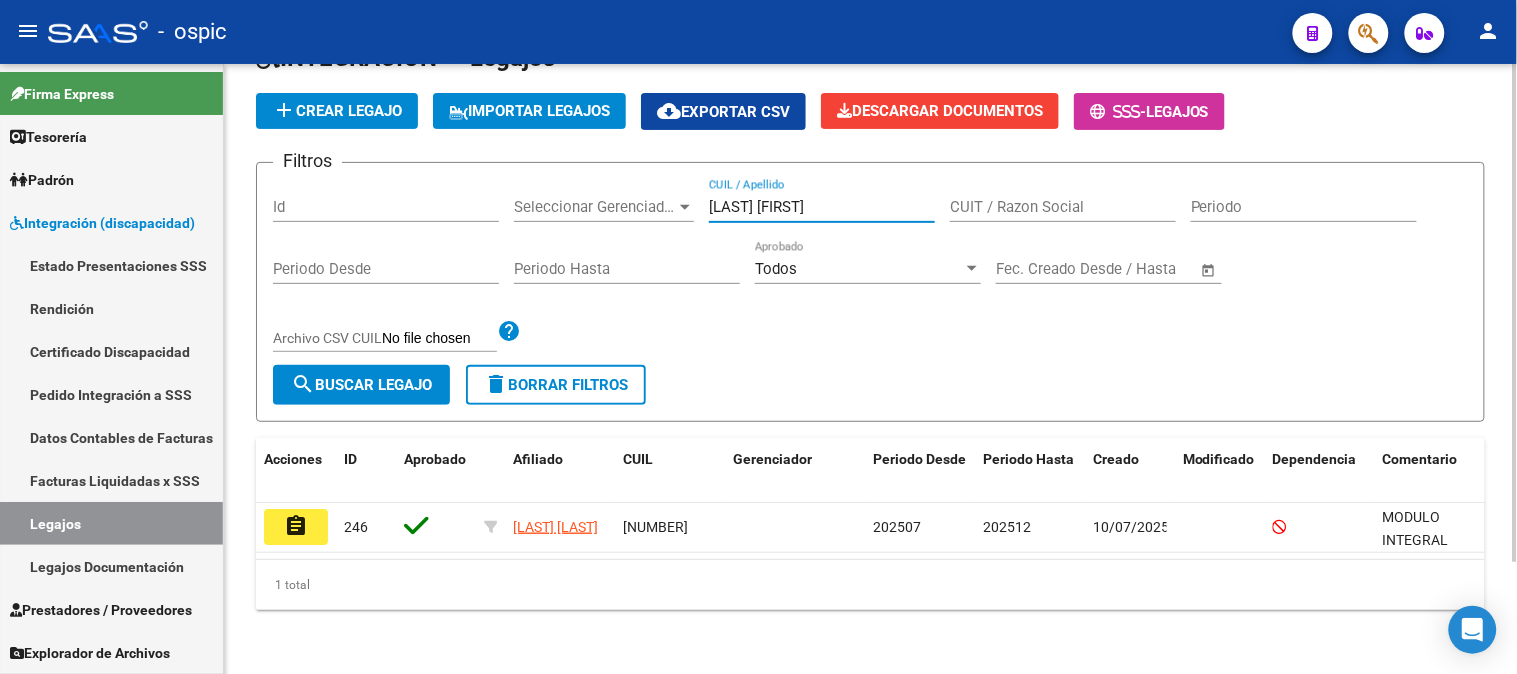 scroll, scrollTop: 136, scrollLeft: 0, axis: vertical 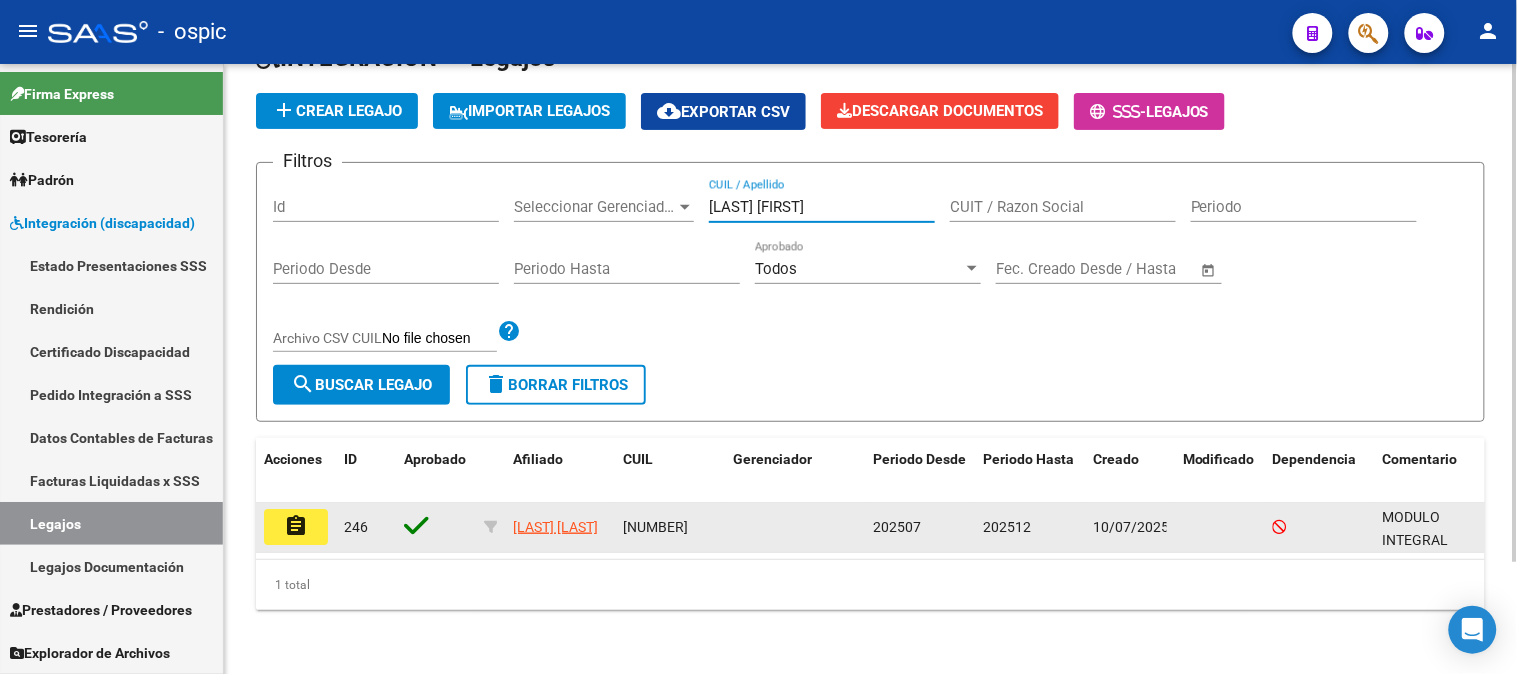 type on "[LAST] [FIRST]" 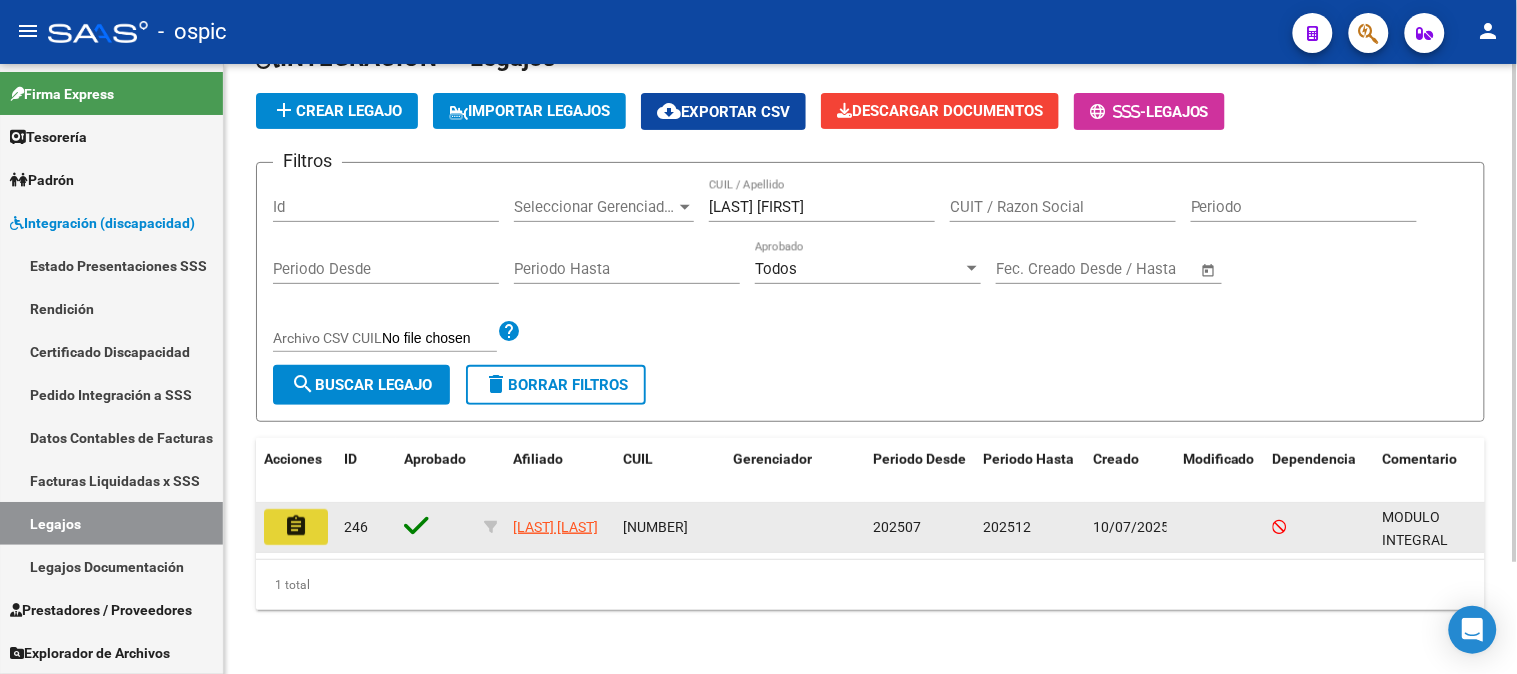 click on "assignment" 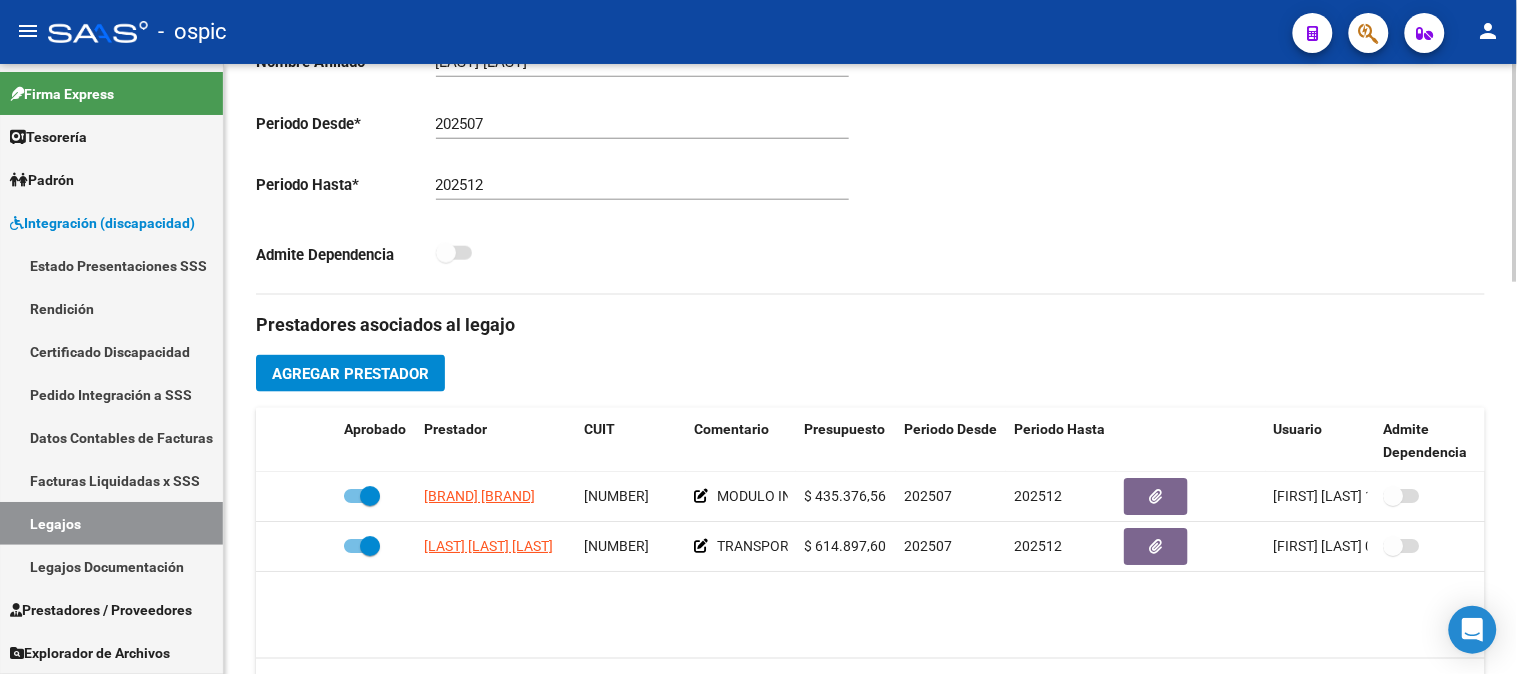 scroll, scrollTop: 555, scrollLeft: 0, axis: vertical 